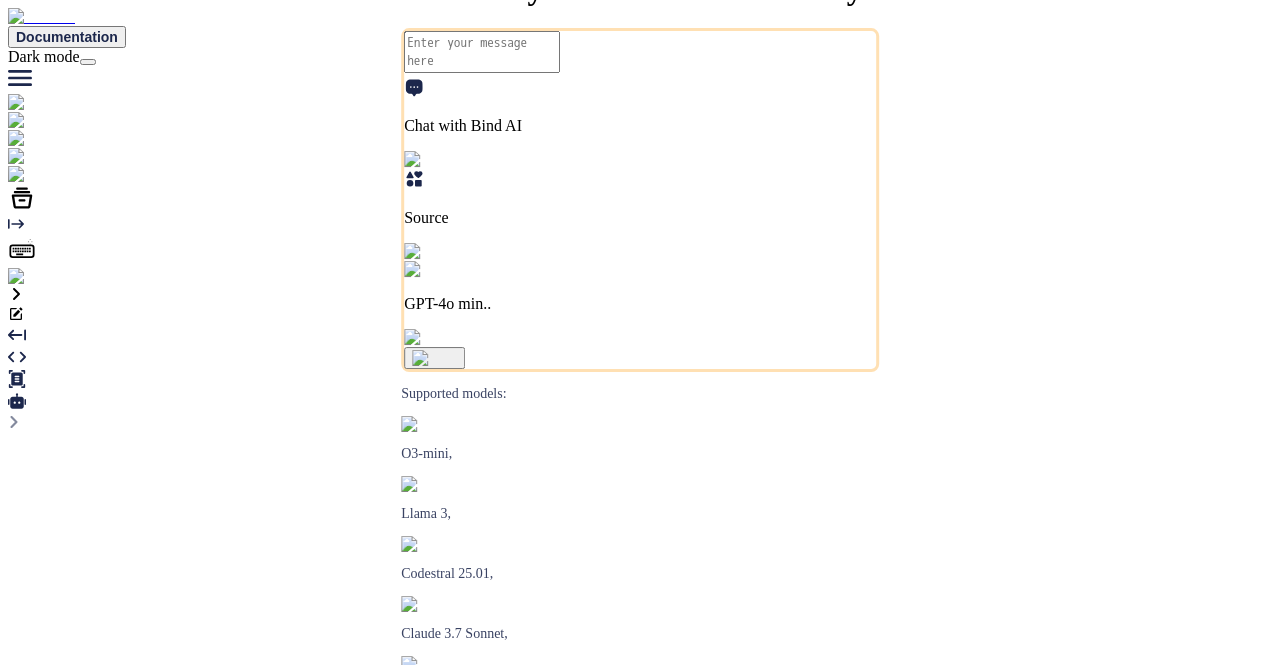 scroll, scrollTop: 0, scrollLeft: 0, axis: both 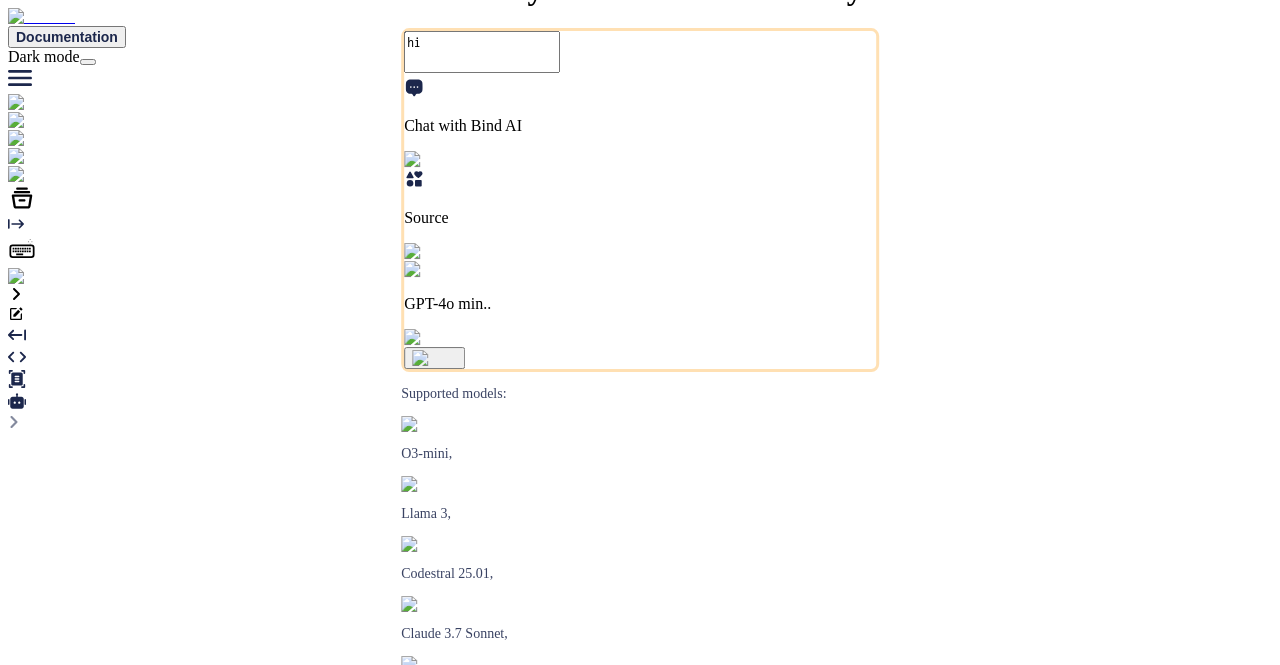 type on "x" 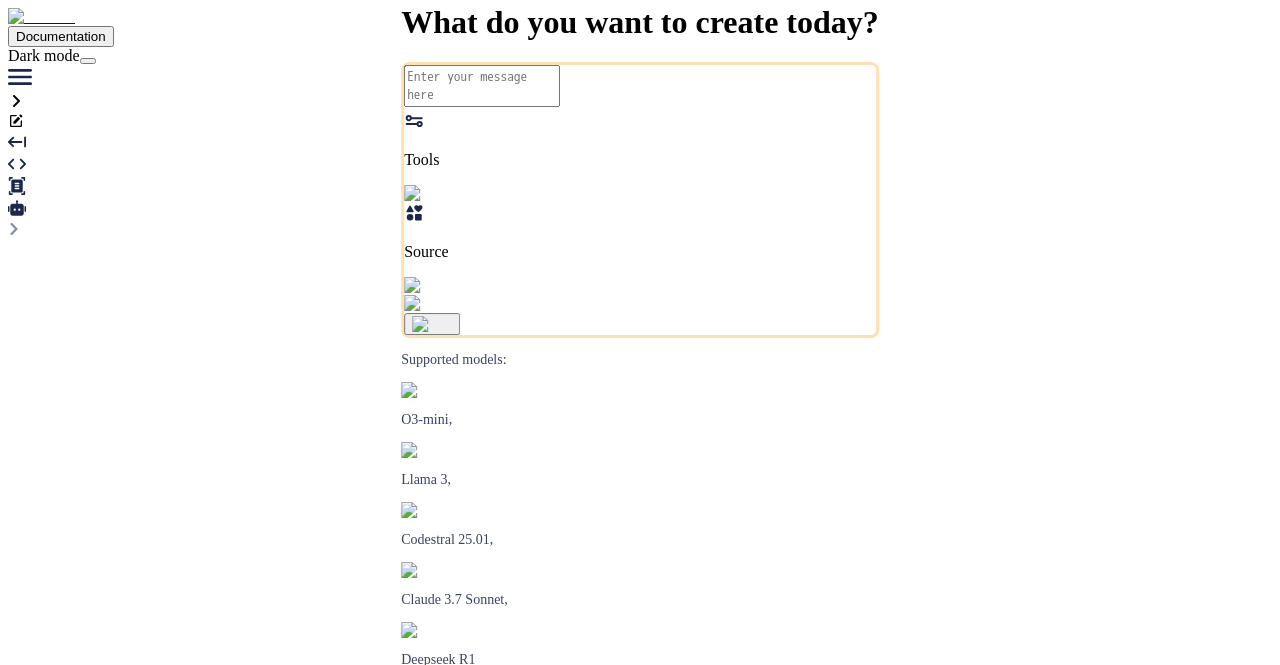 scroll, scrollTop: 0, scrollLeft: 0, axis: both 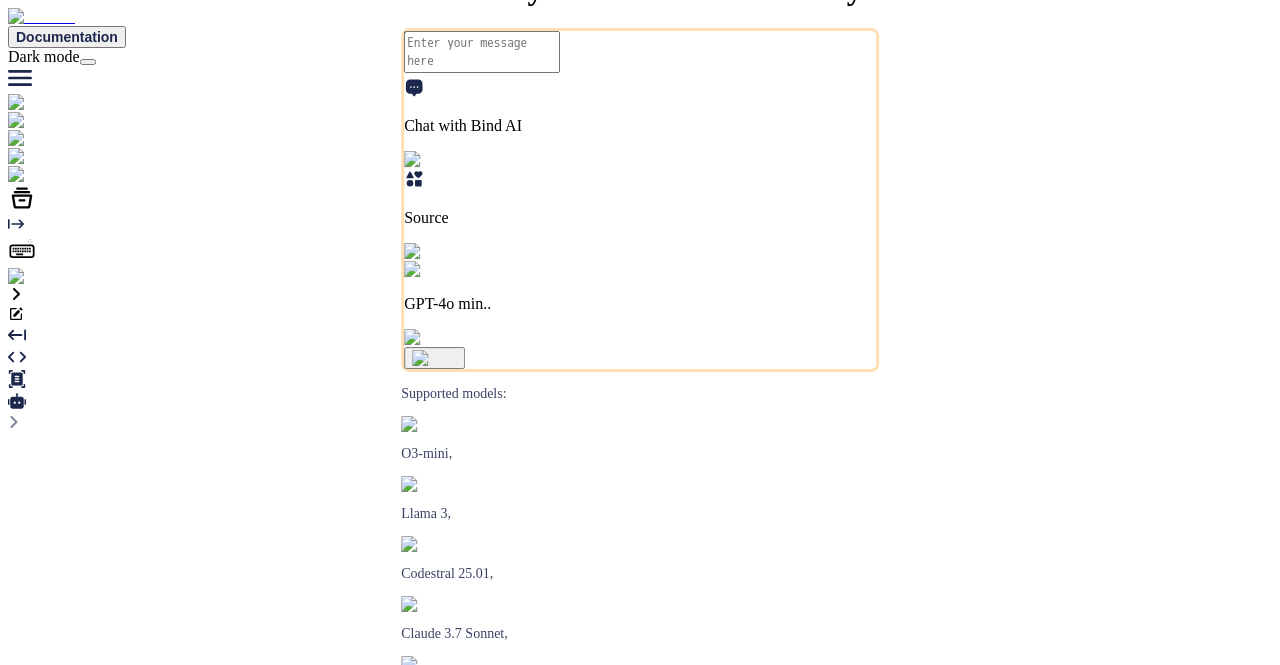 type on "hi" 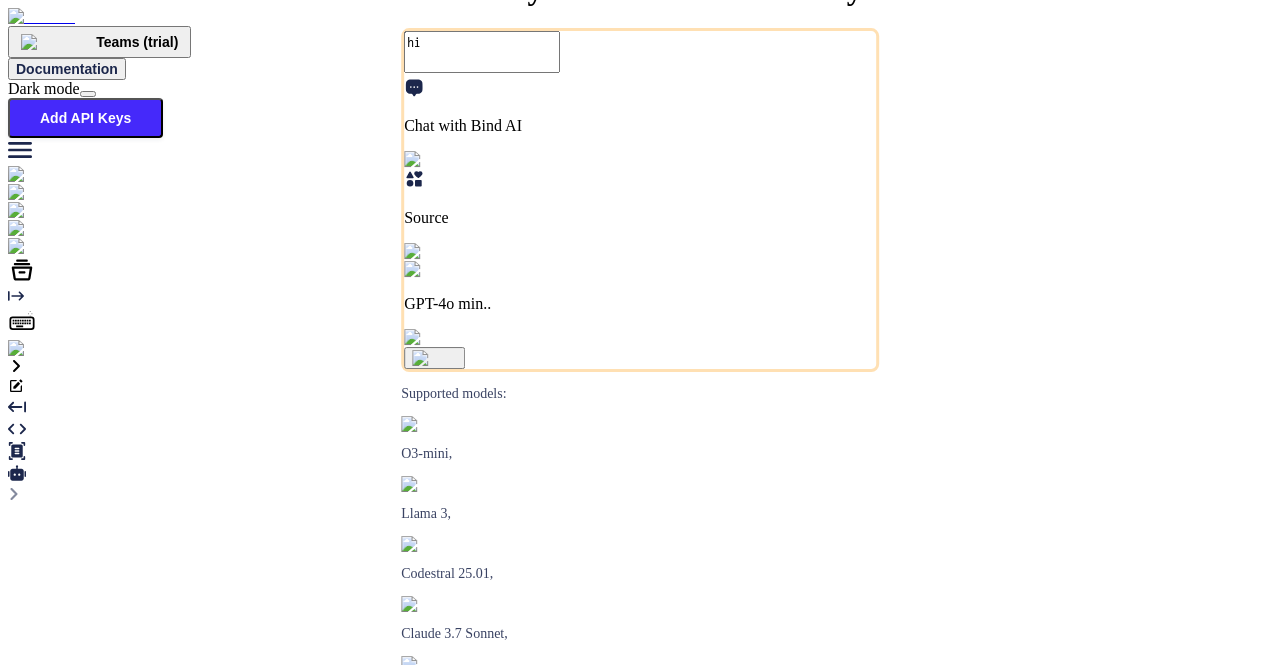 type on "x" 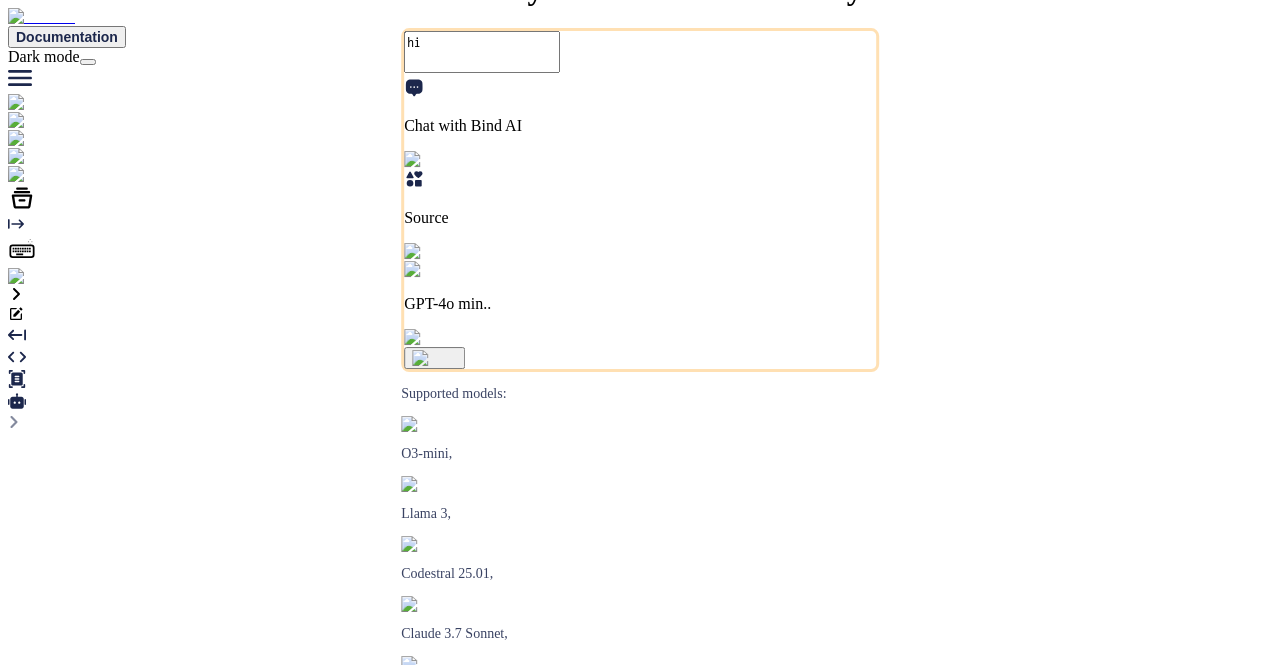 scroll, scrollTop: 0, scrollLeft: 0, axis: both 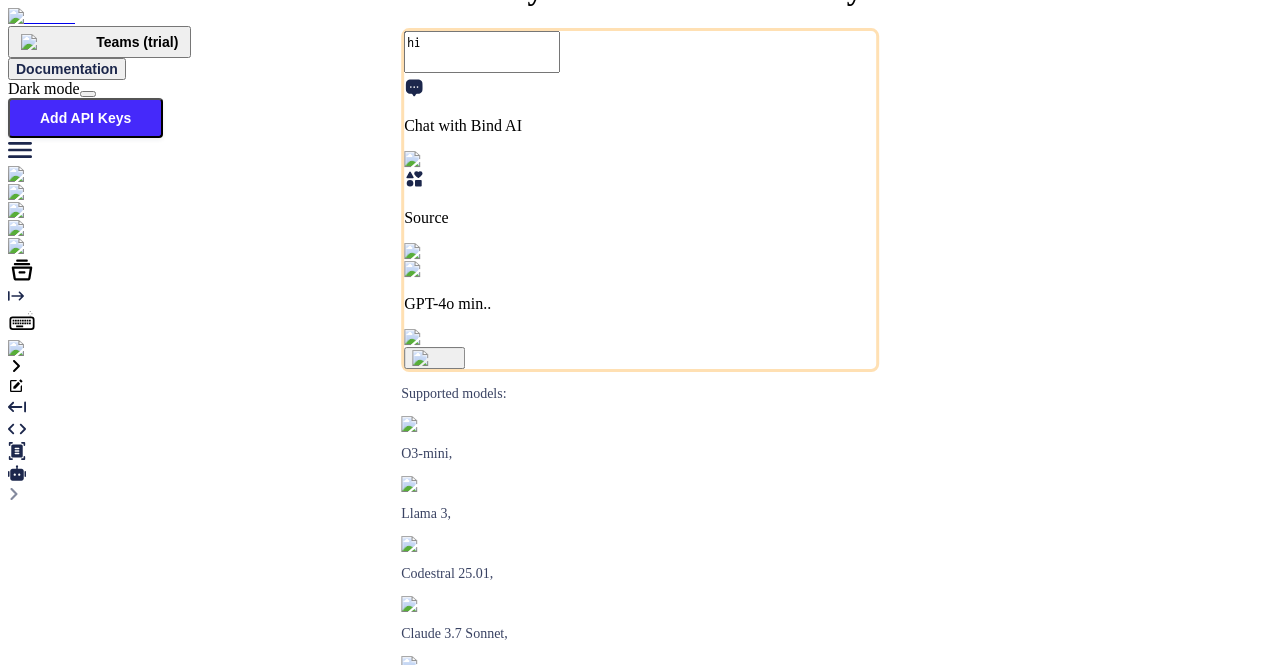 type on "x" 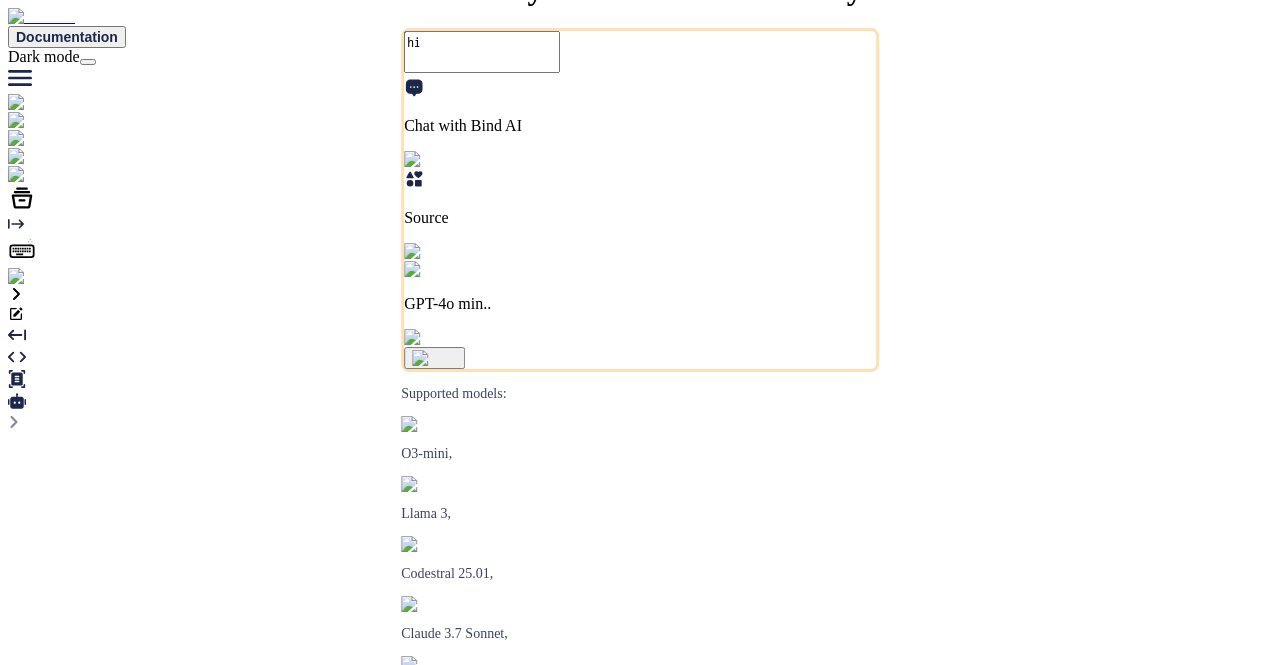 scroll, scrollTop: 0, scrollLeft: 0, axis: both 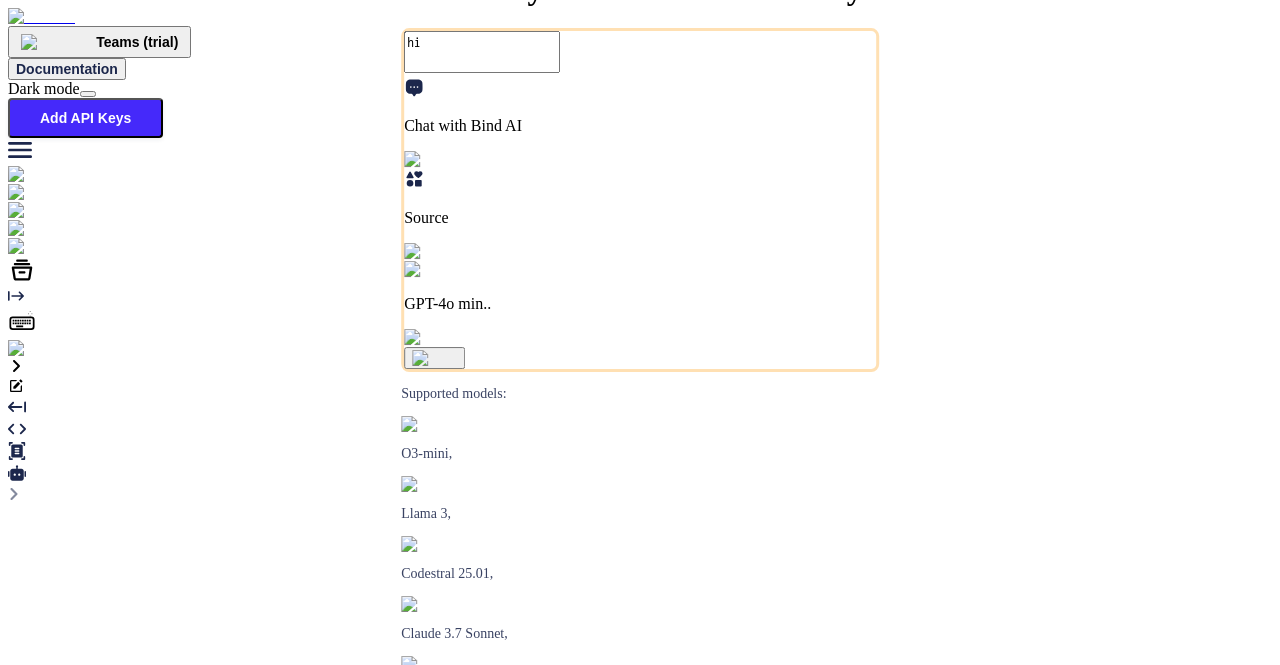 type on "x" 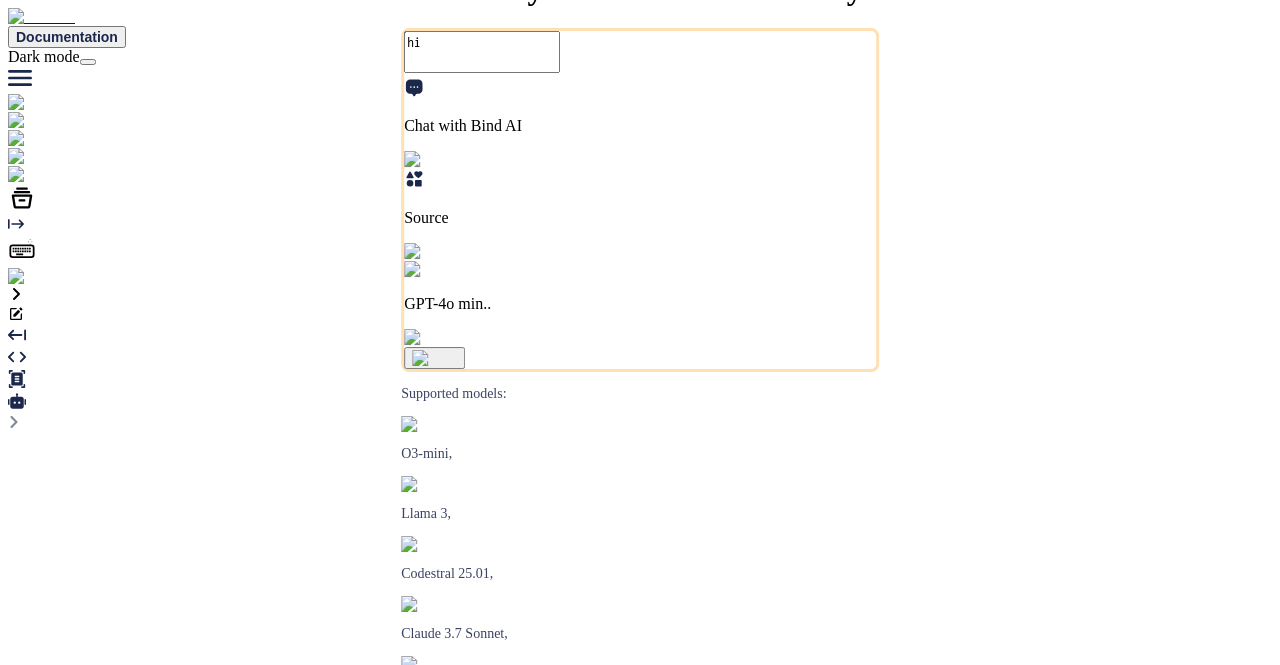 scroll, scrollTop: 0, scrollLeft: 0, axis: both 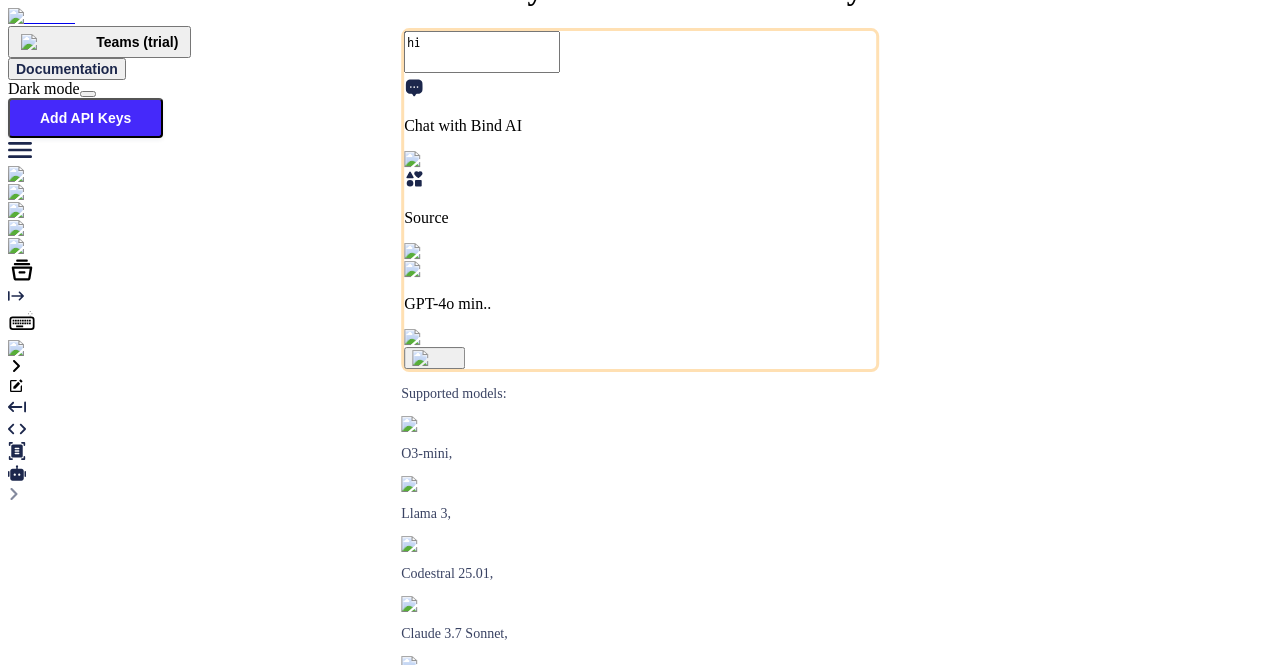 type on "x" 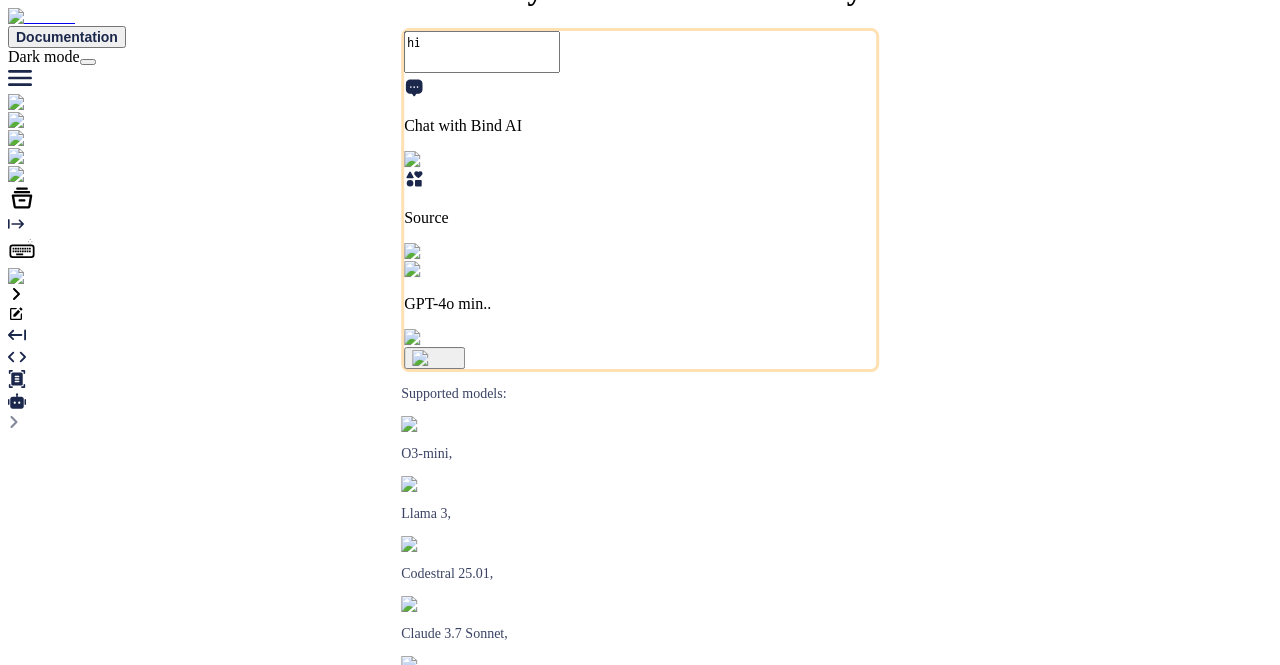scroll, scrollTop: 0, scrollLeft: 0, axis: both 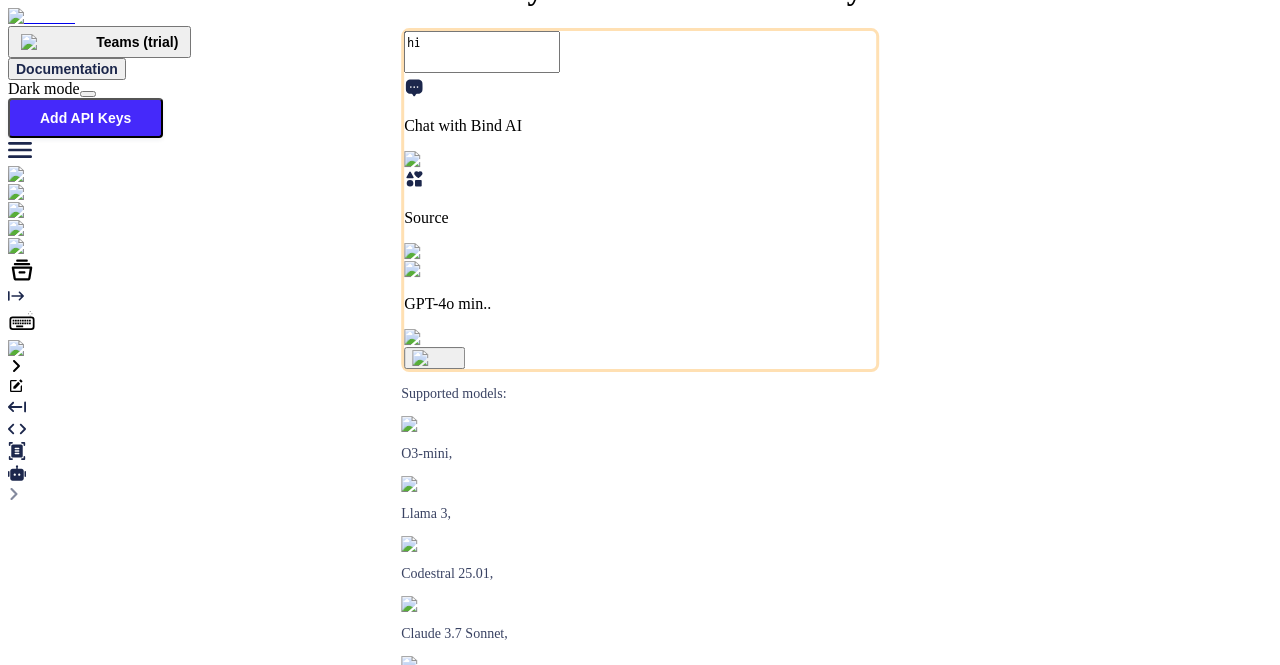 type on "x" 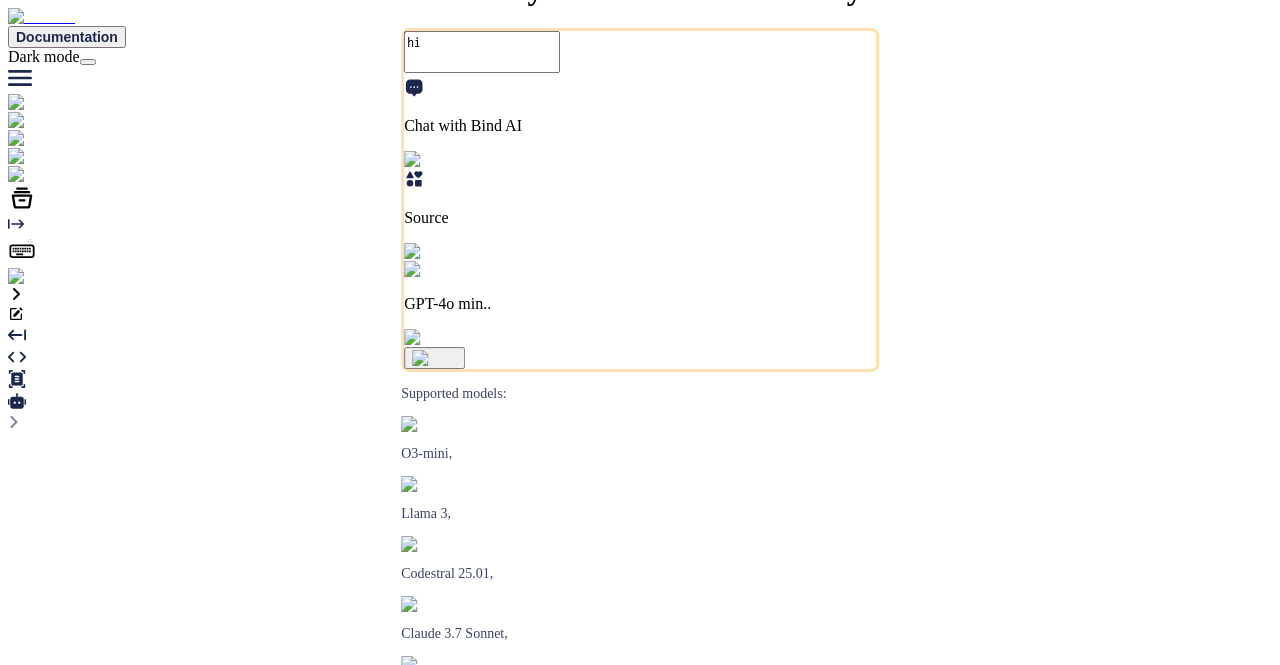 scroll, scrollTop: 0, scrollLeft: 0, axis: both 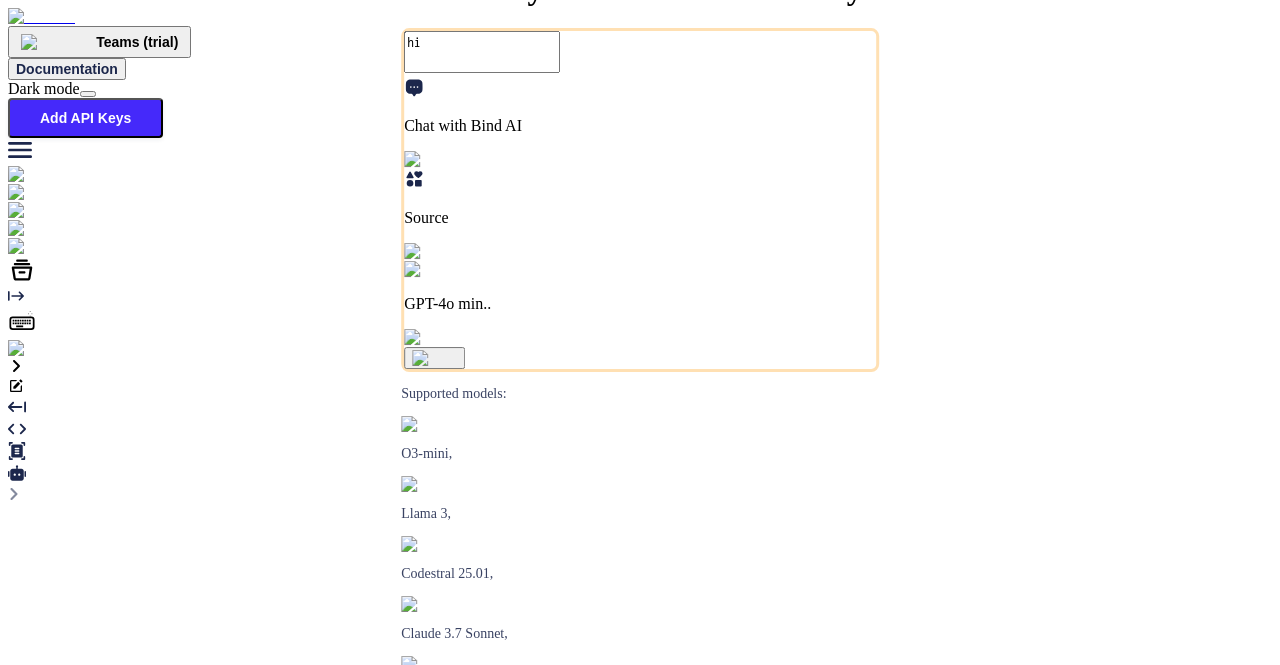 type on "x" 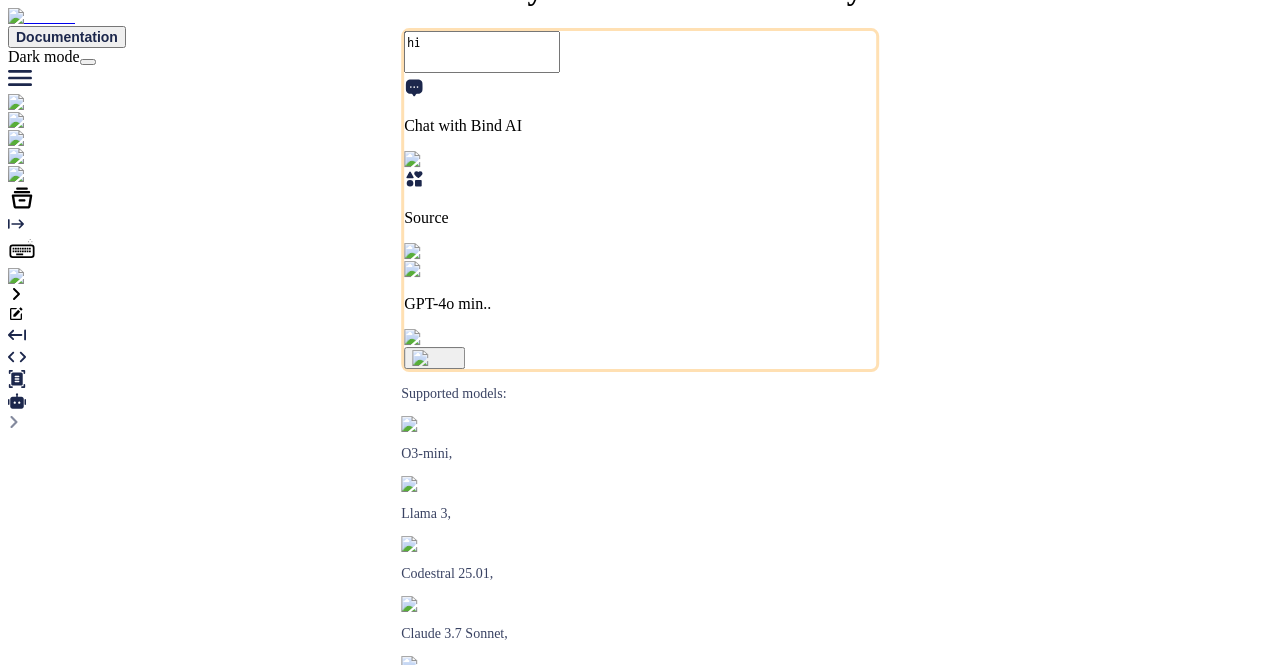 scroll, scrollTop: 0, scrollLeft: 0, axis: both 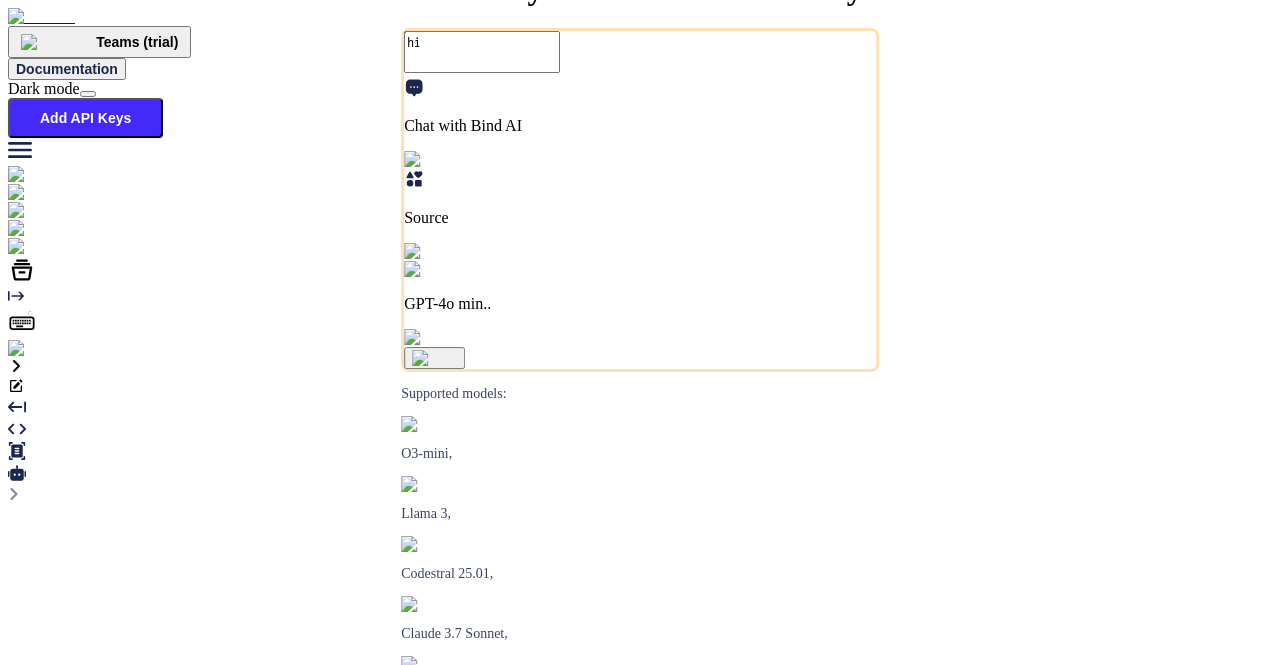 type on "x" 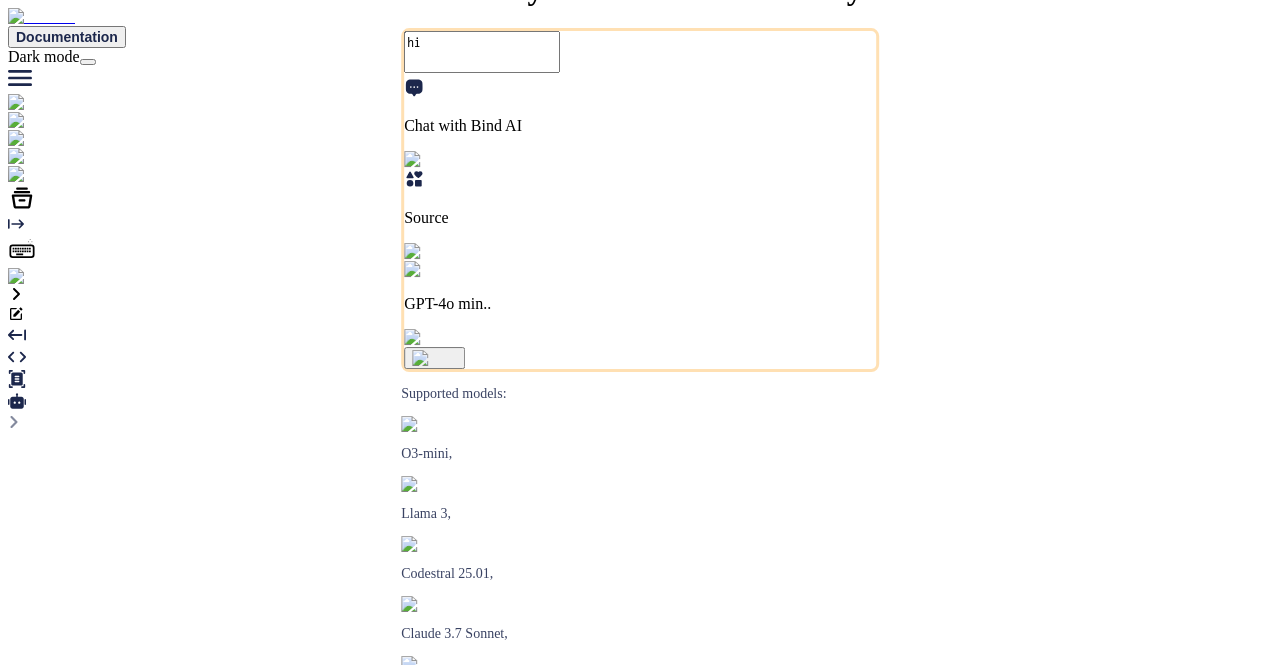 scroll, scrollTop: 0, scrollLeft: 0, axis: both 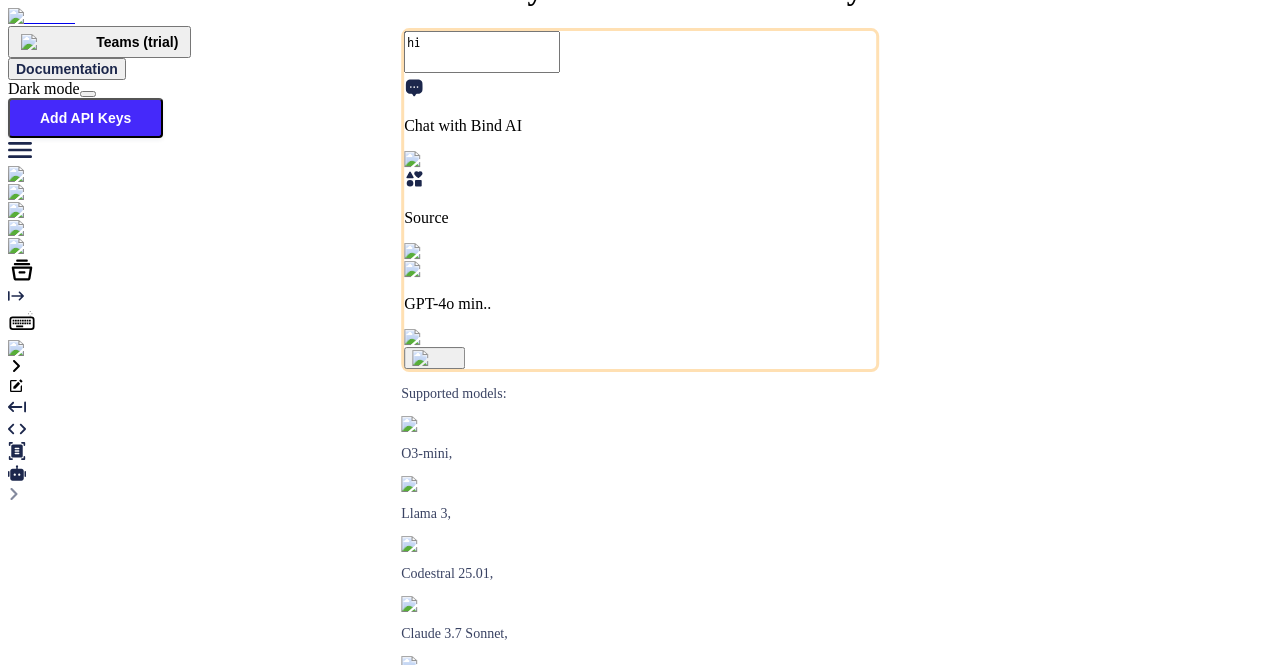 type on "x" 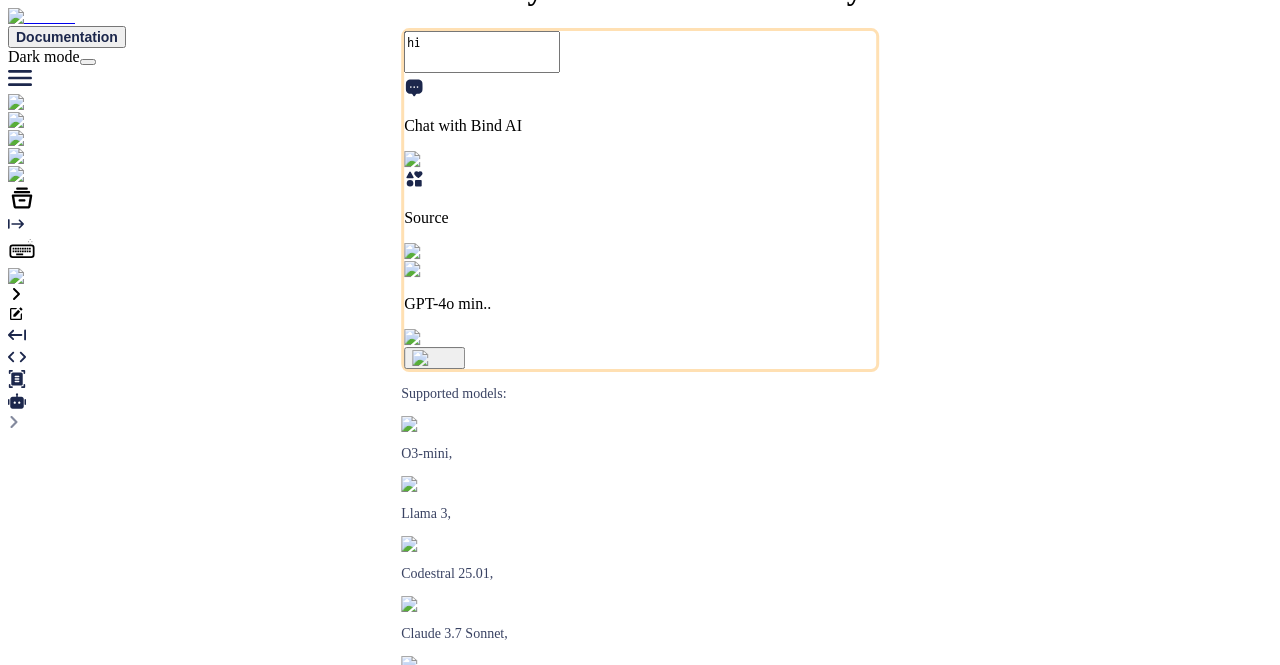 scroll, scrollTop: 0, scrollLeft: 0, axis: both 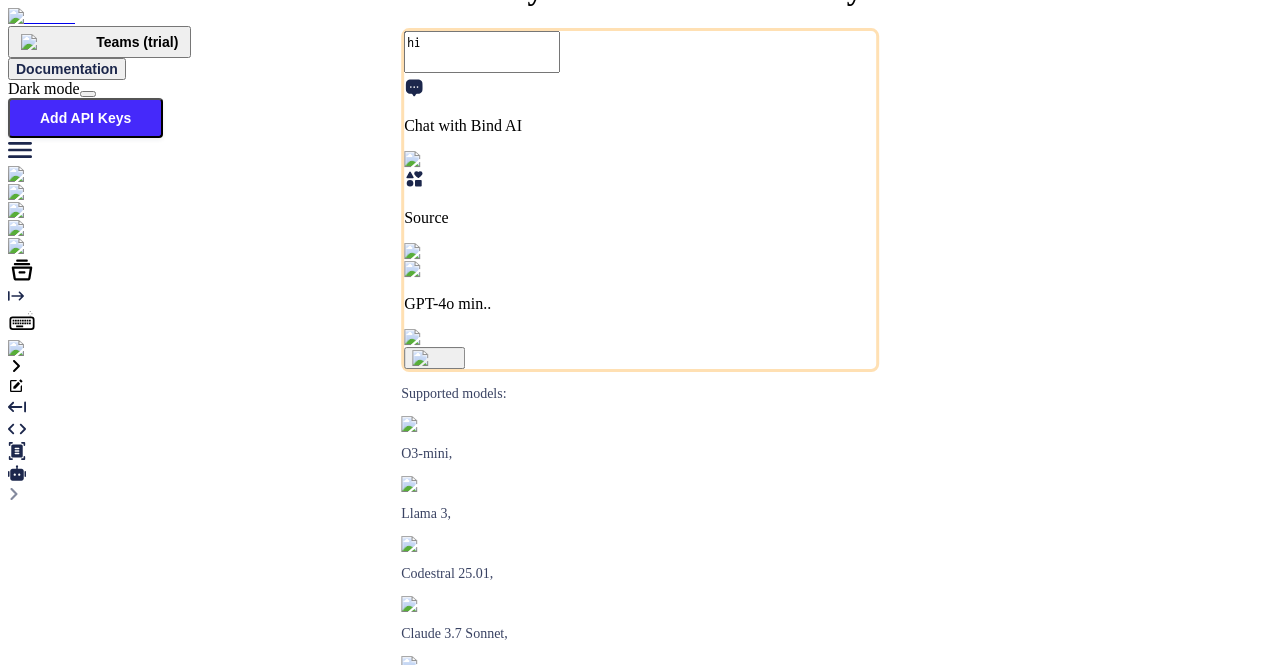 type on "x" 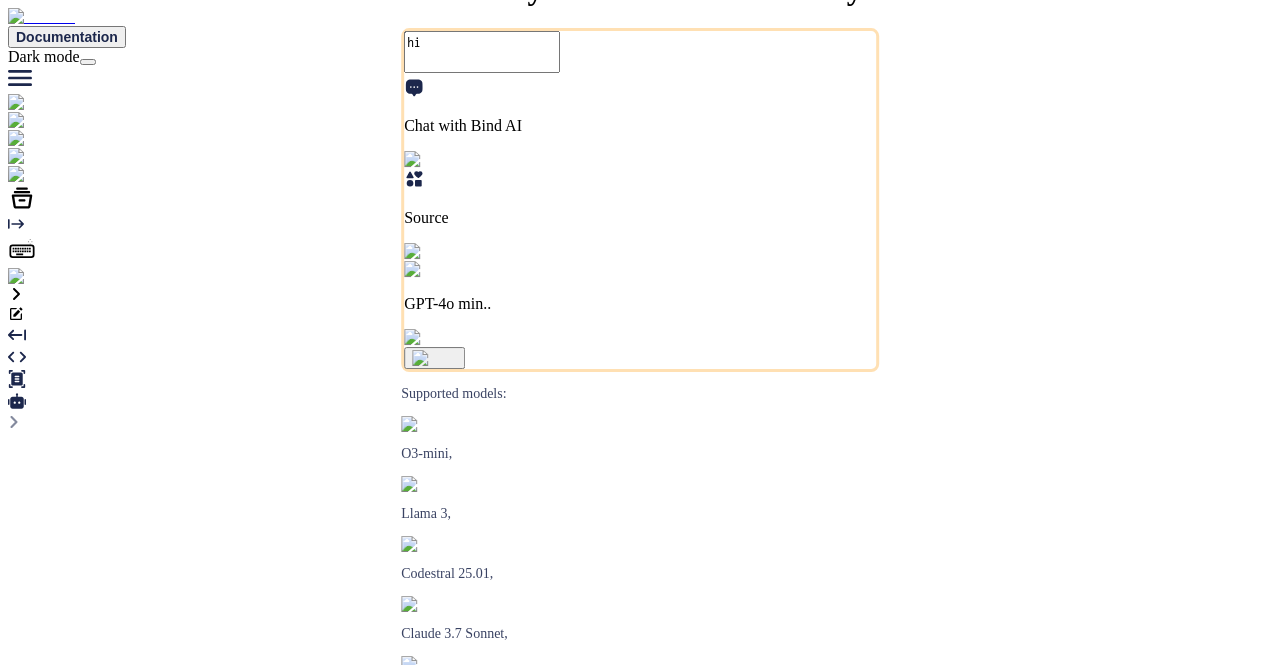 scroll, scrollTop: 0, scrollLeft: 0, axis: both 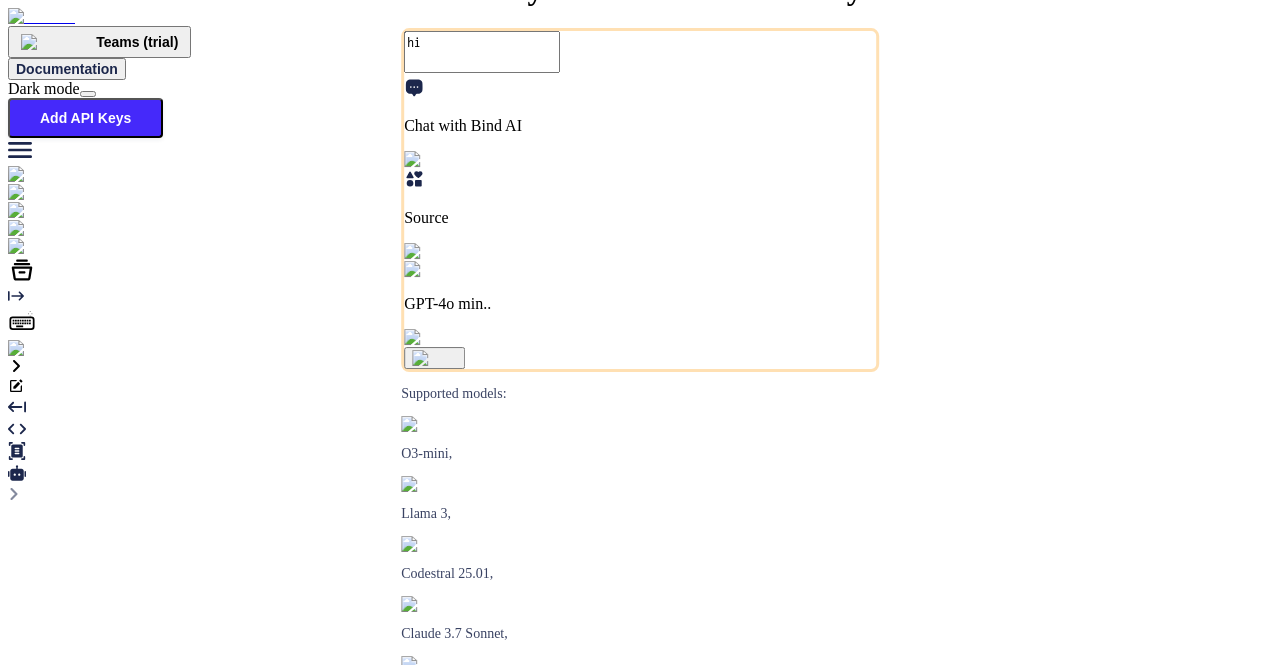 type on "x" 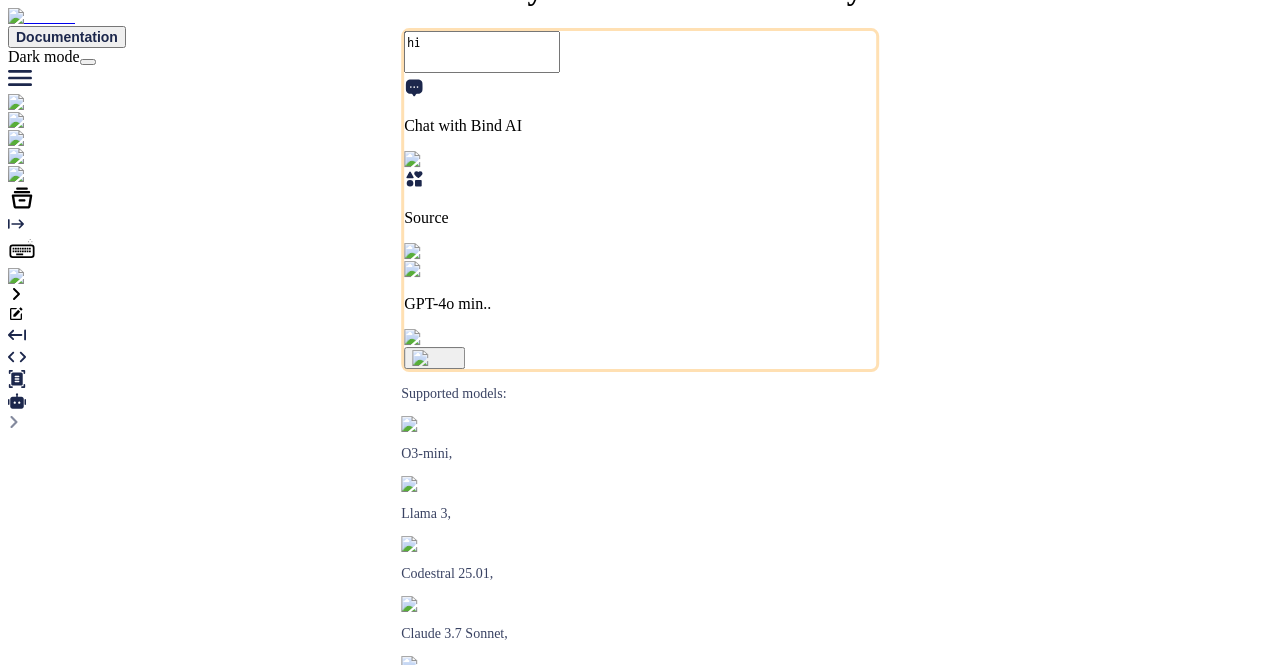 scroll, scrollTop: 0, scrollLeft: 0, axis: both 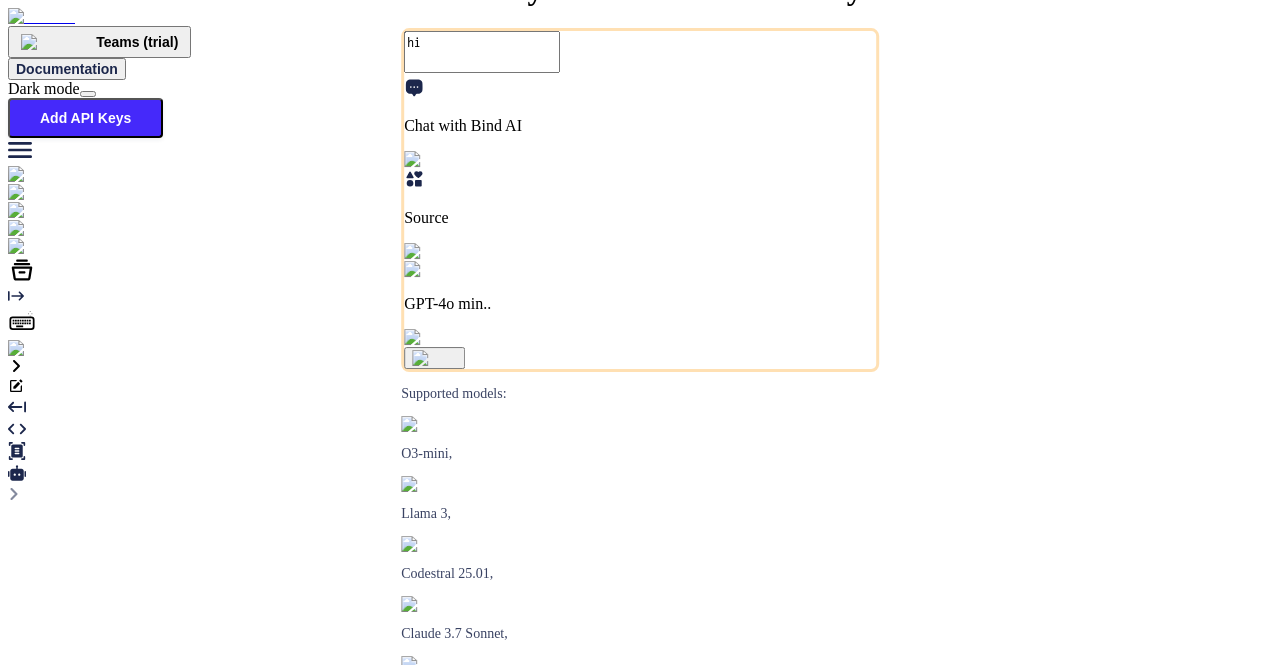 type on "x" 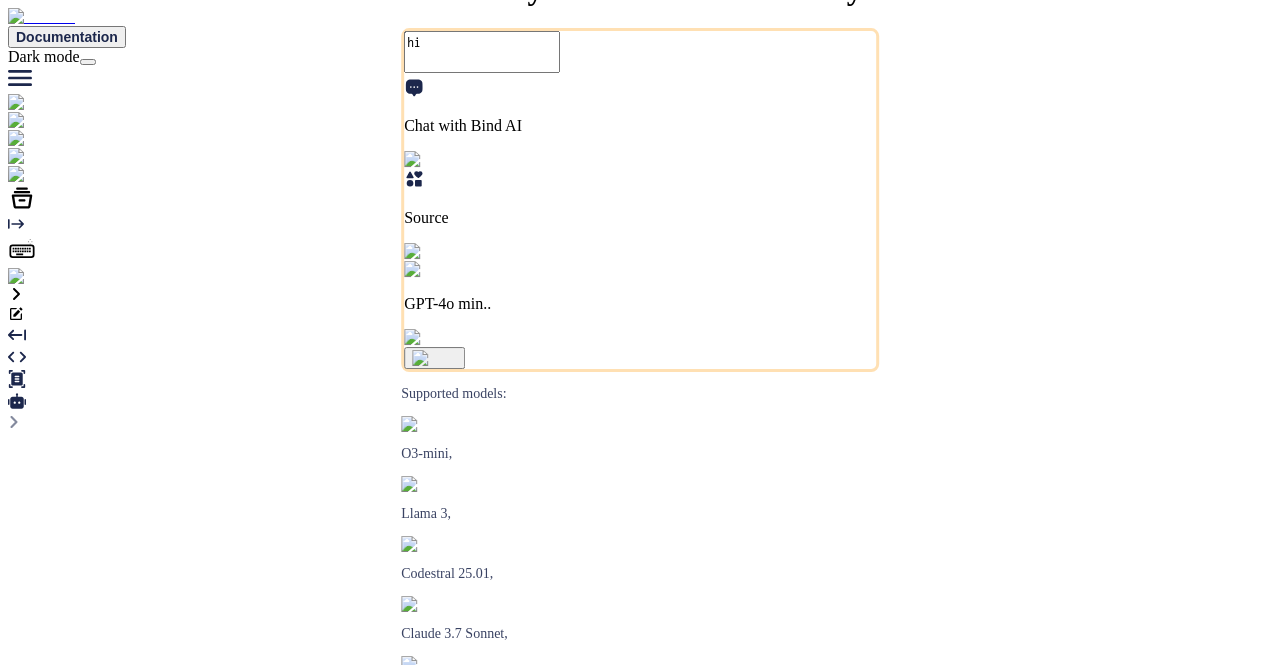 scroll, scrollTop: 0, scrollLeft: 0, axis: both 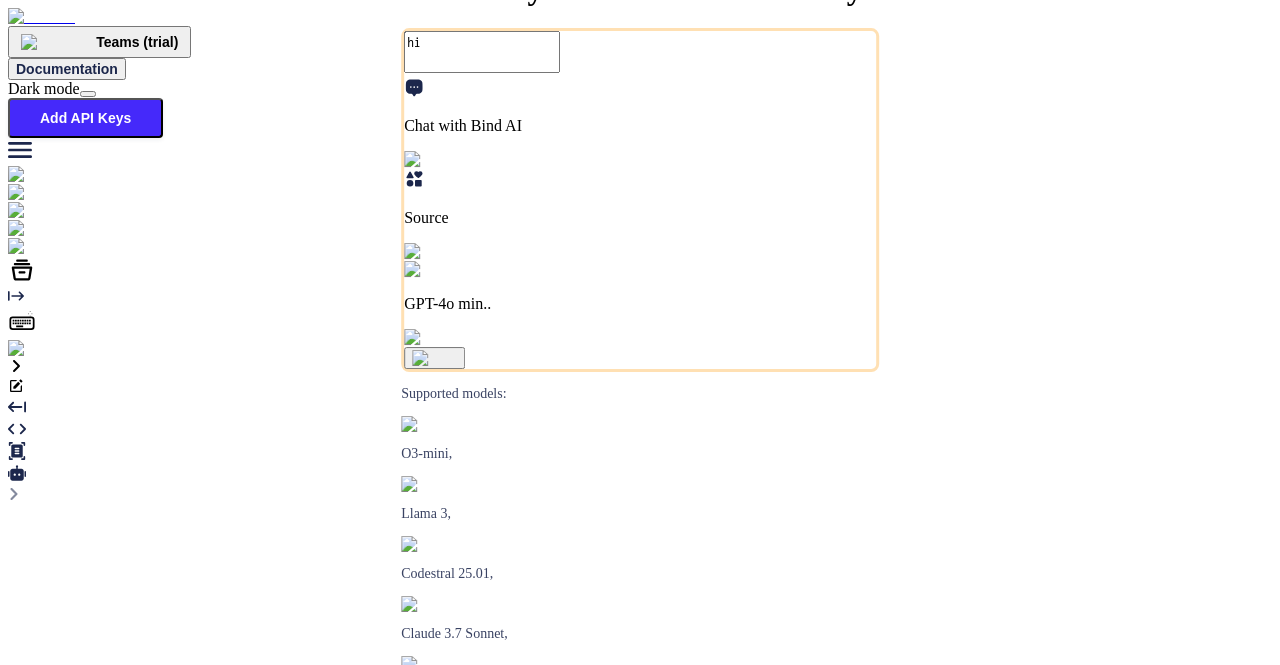 type on "x" 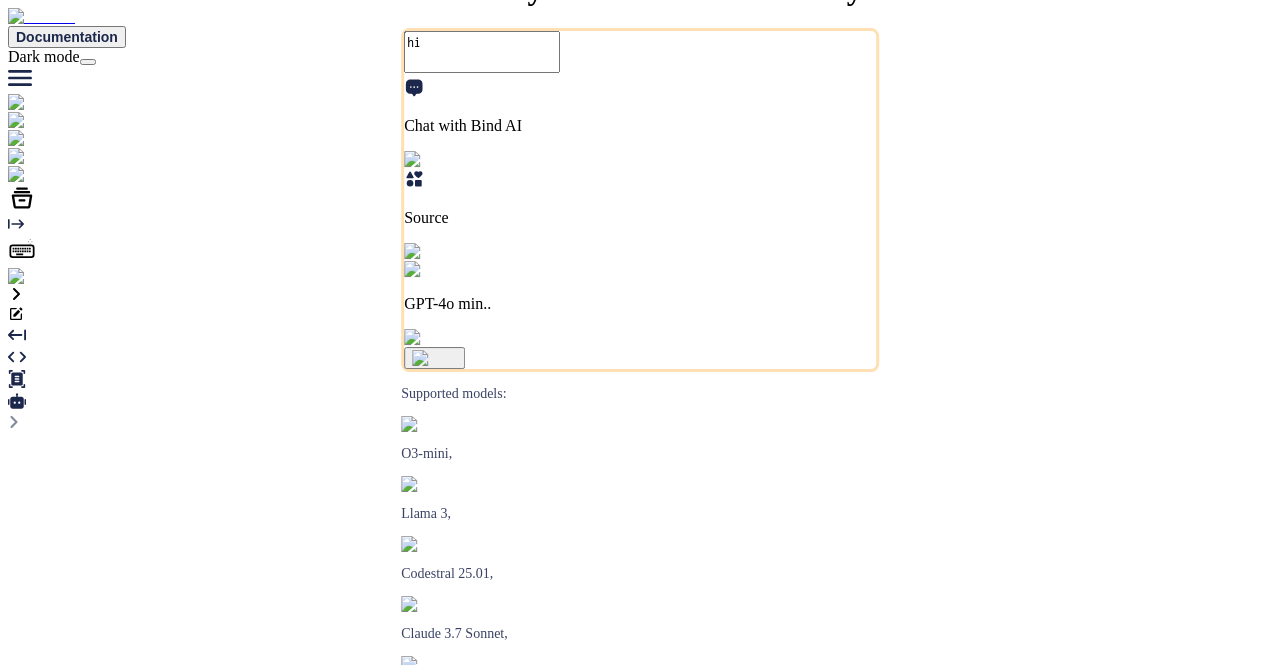 scroll, scrollTop: 0, scrollLeft: 0, axis: both 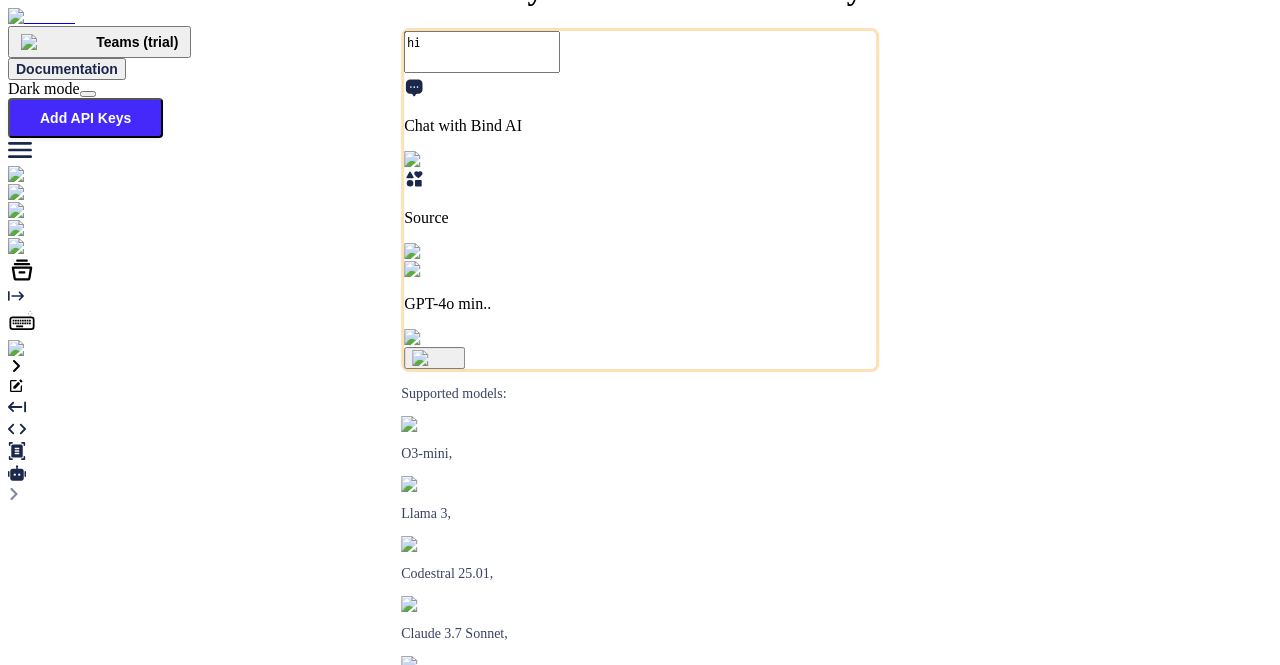 type on "x" 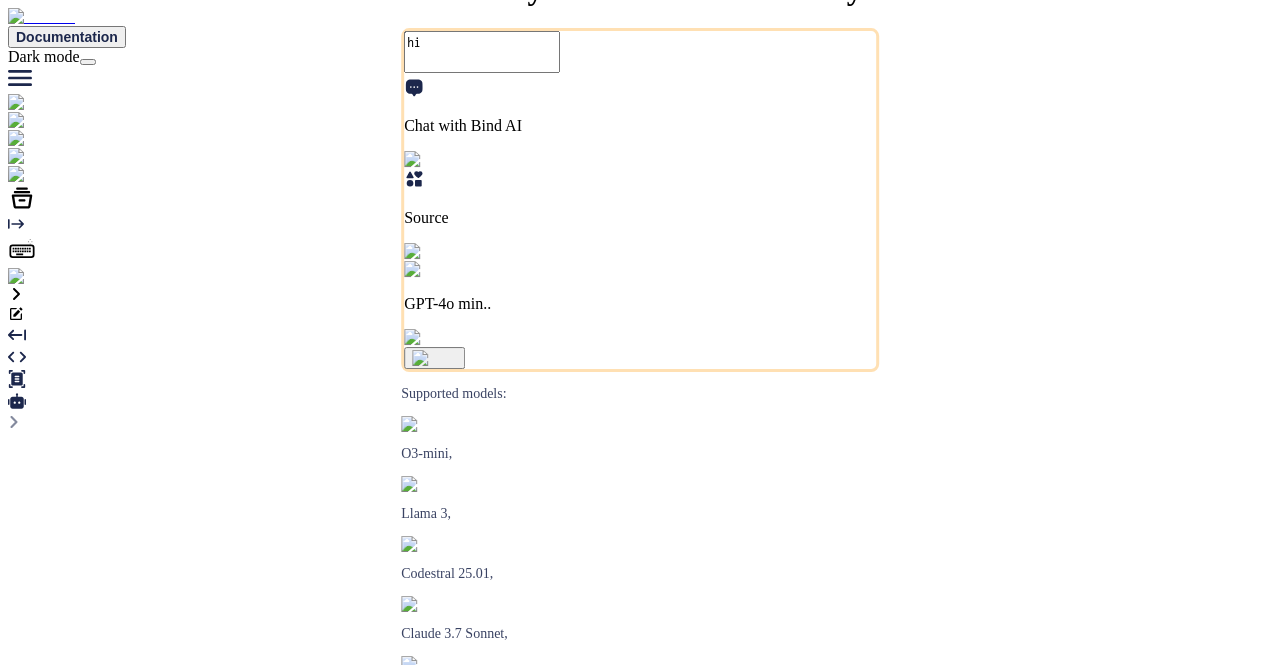 scroll, scrollTop: 0, scrollLeft: 0, axis: both 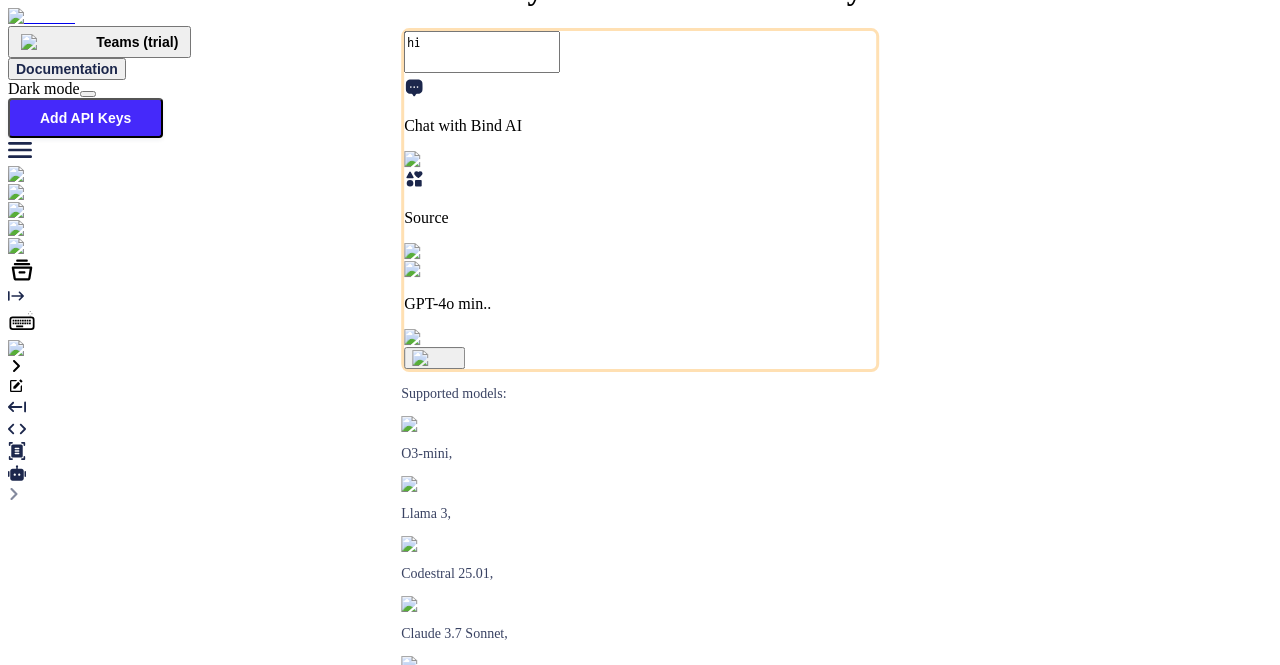 type on "x" 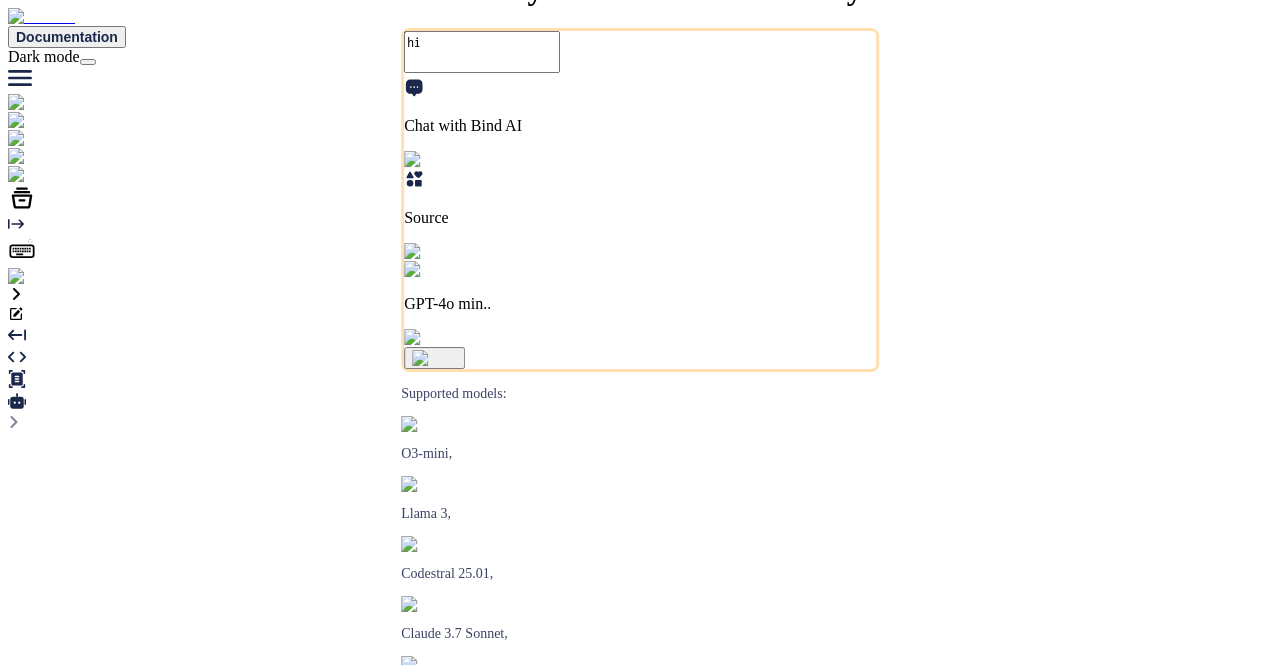 scroll, scrollTop: 0, scrollLeft: 0, axis: both 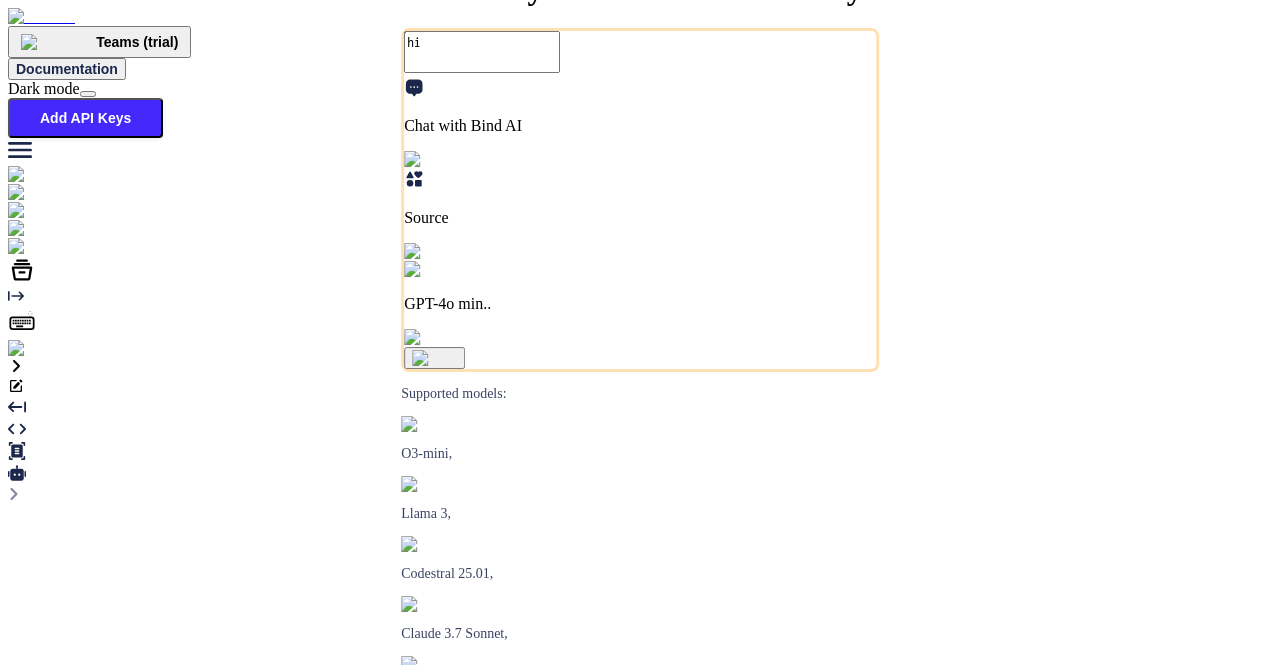 type on "x" 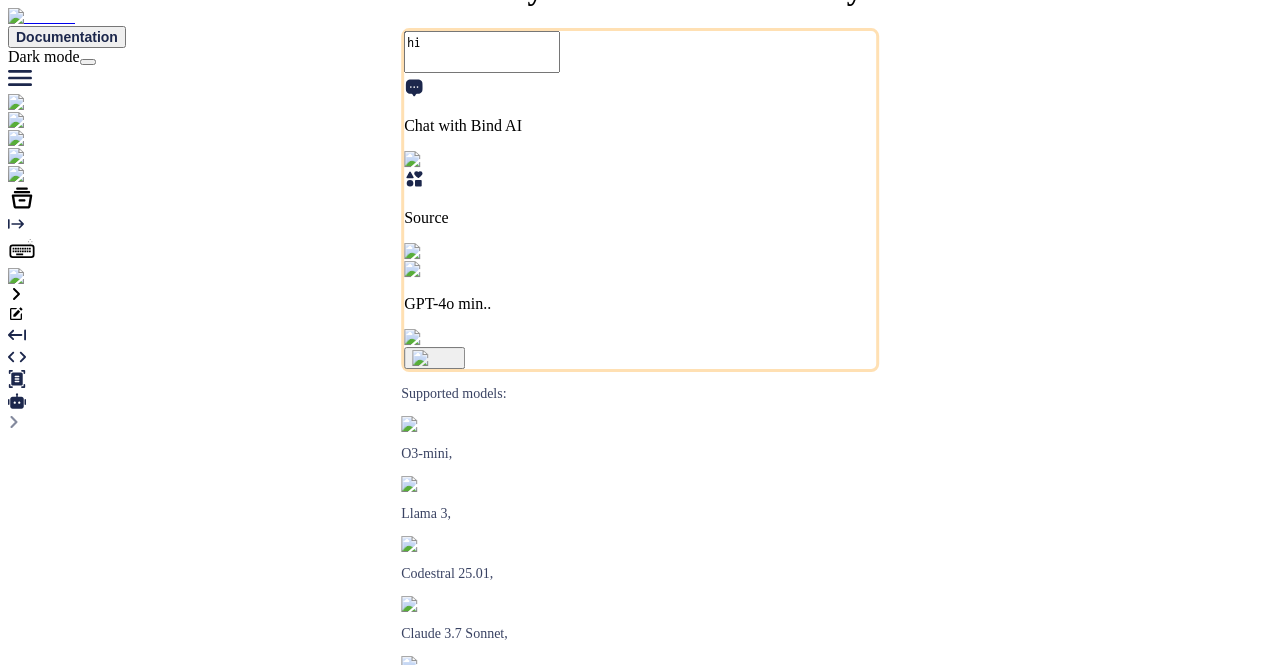 scroll, scrollTop: 0, scrollLeft: 0, axis: both 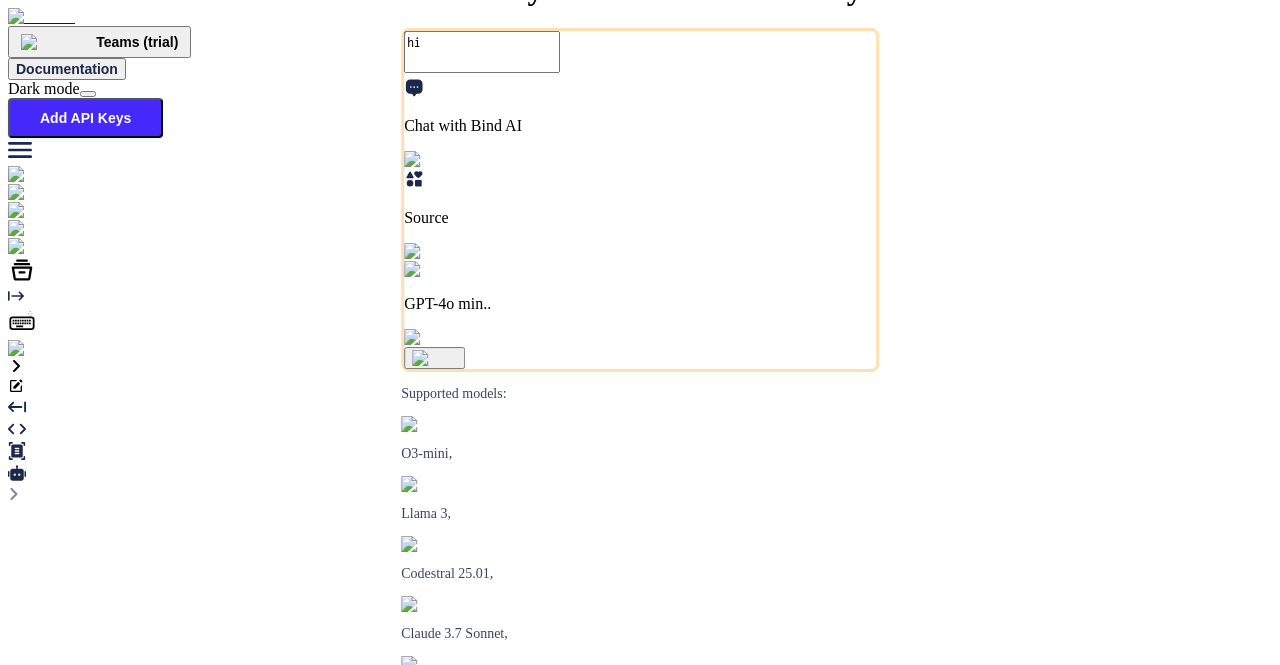 type on "x" 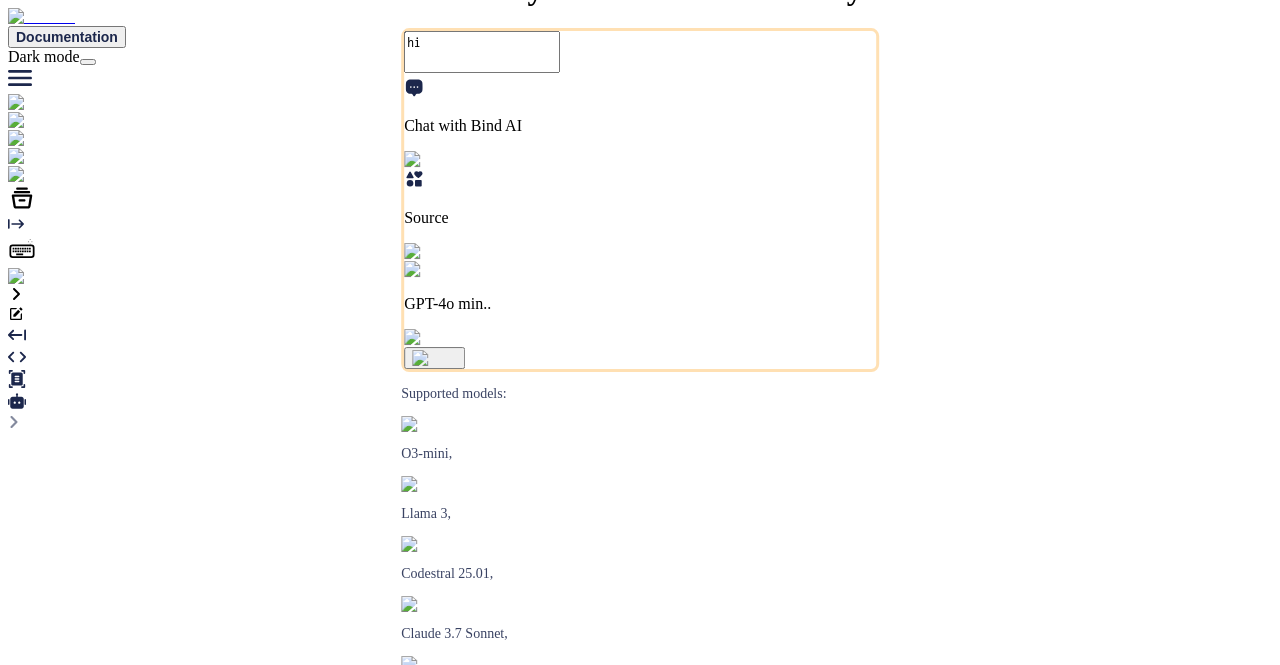 type on "x" 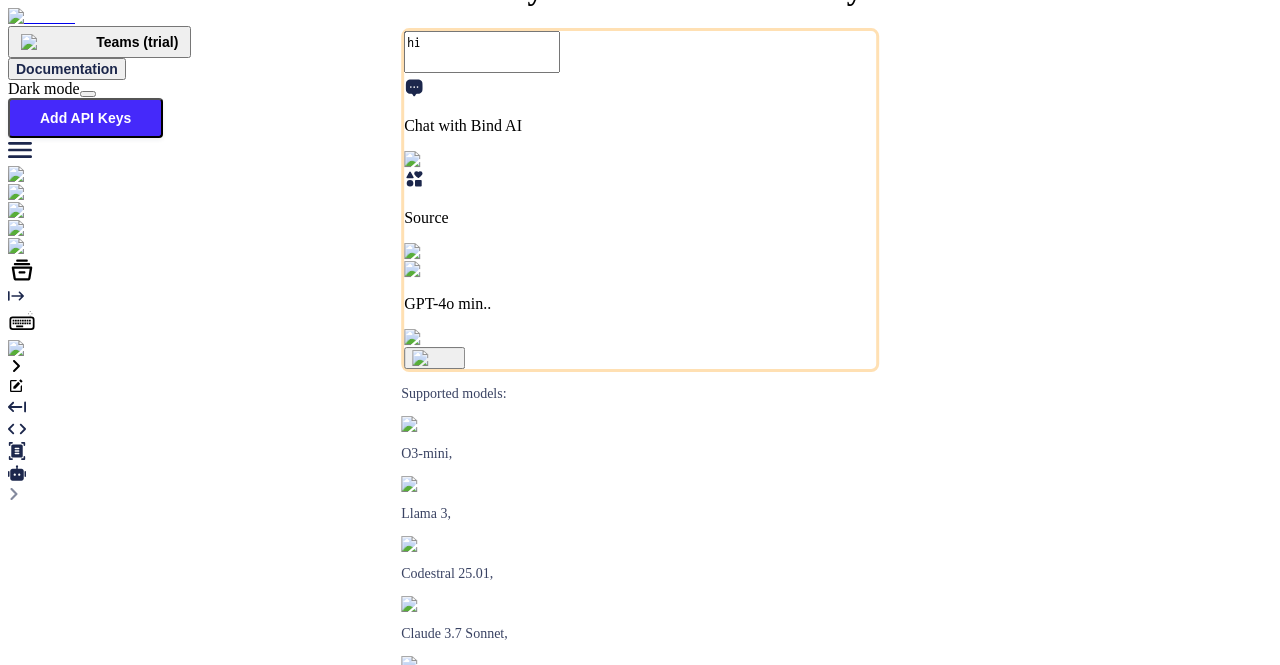 scroll, scrollTop: 0, scrollLeft: 0, axis: both 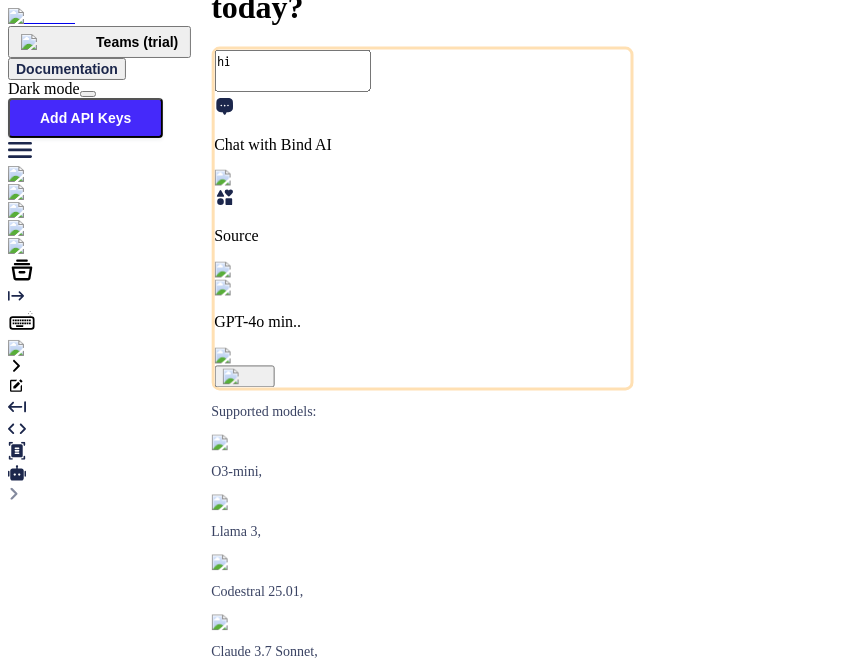 click at bounding box center [40, 349] 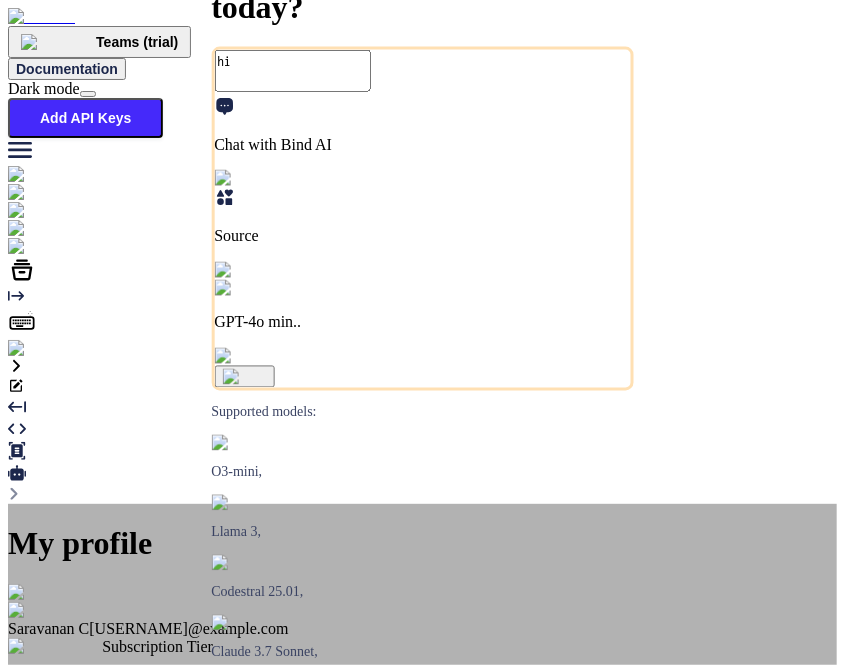 click on "Log out" at bounding box center [78, 915] 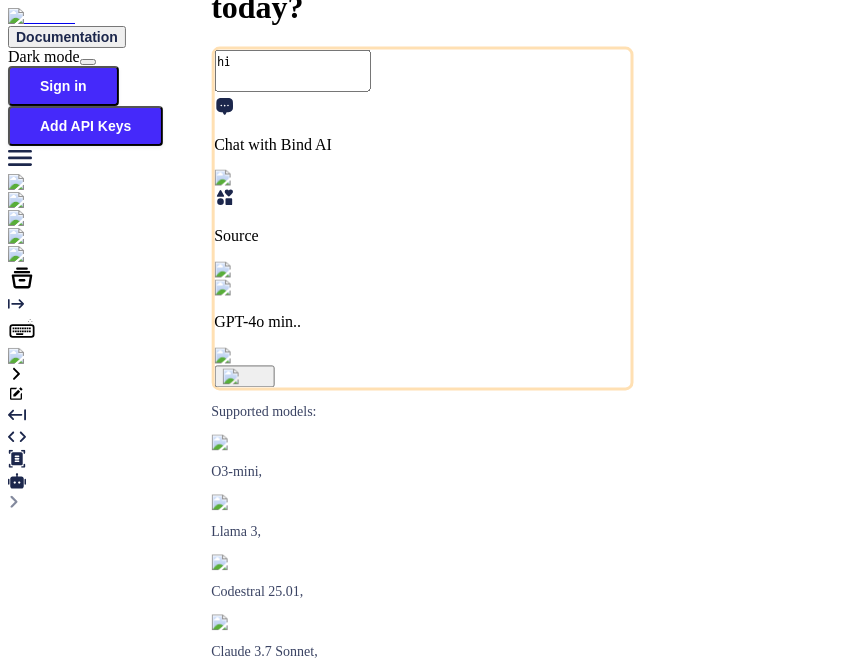 click at bounding box center (35, 357) 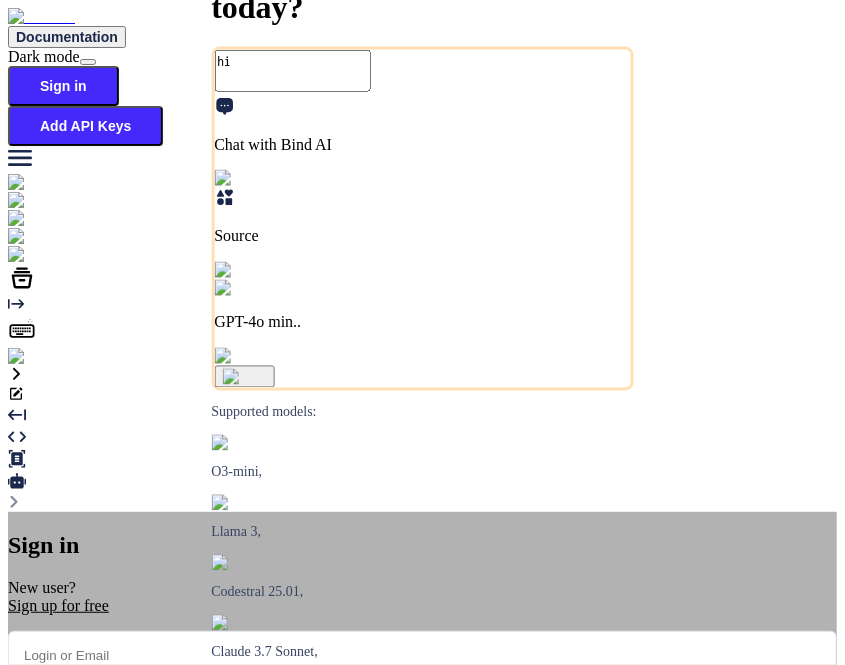 click at bounding box center (422, 655) 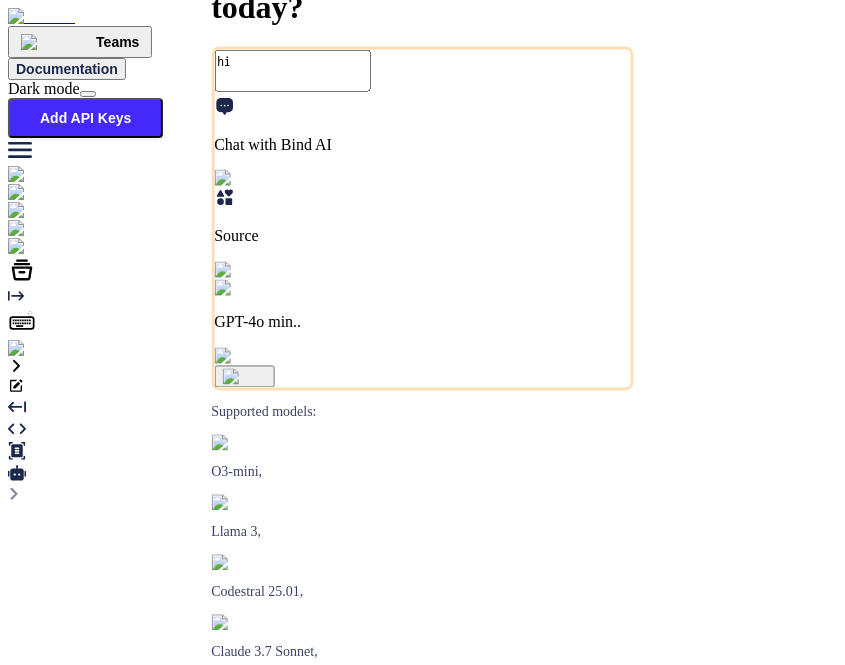 click at bounding box center (74, 247) 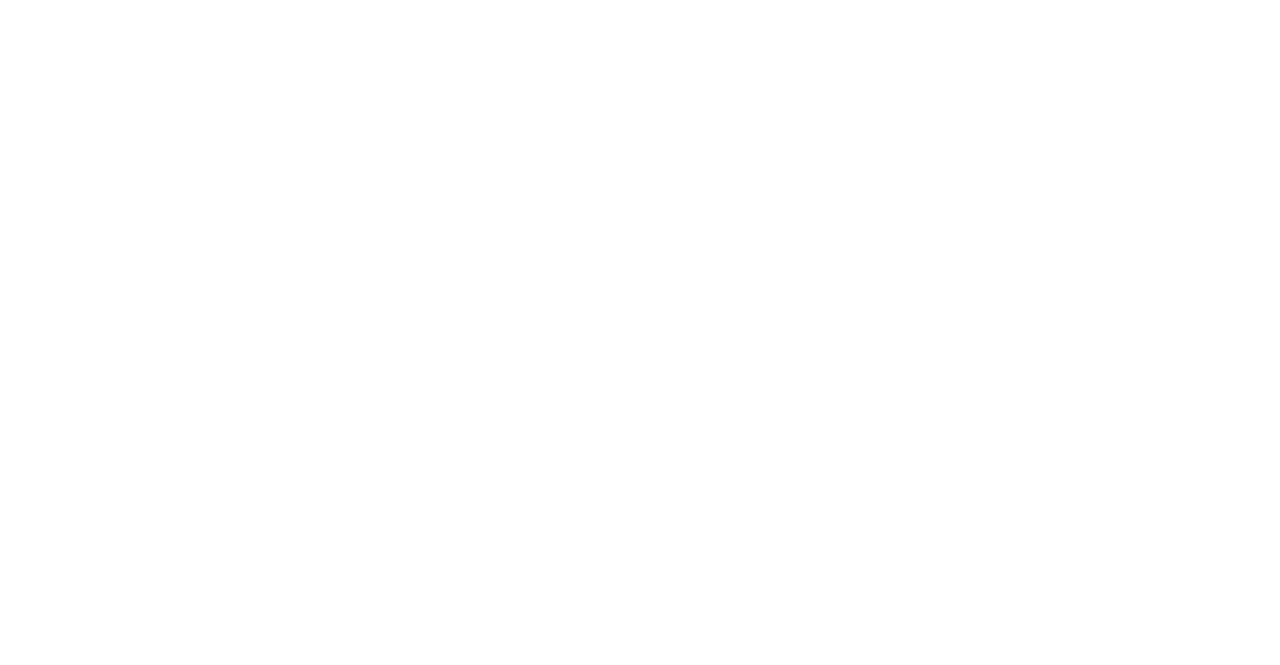 scroll, scrollTop: 0, scrollLeft: 0, axis: both 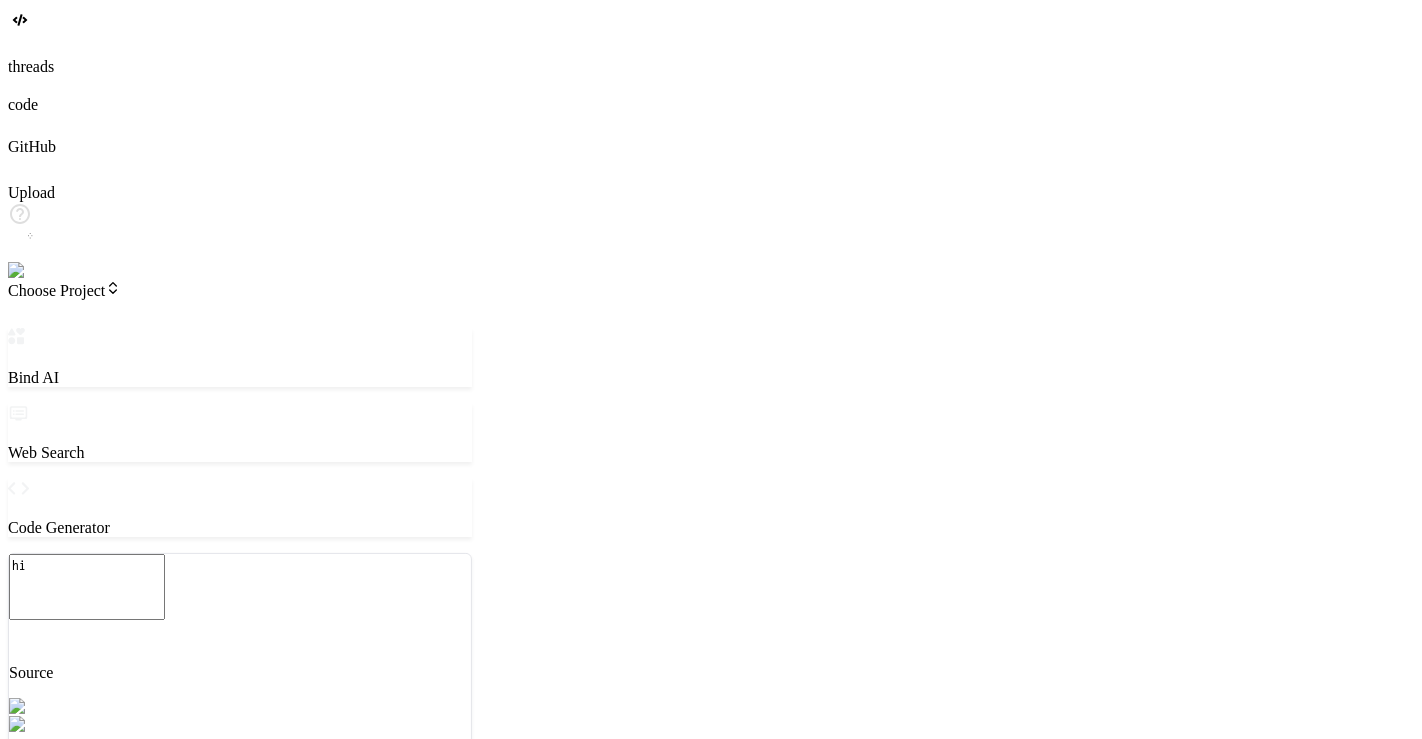 type on "x" 